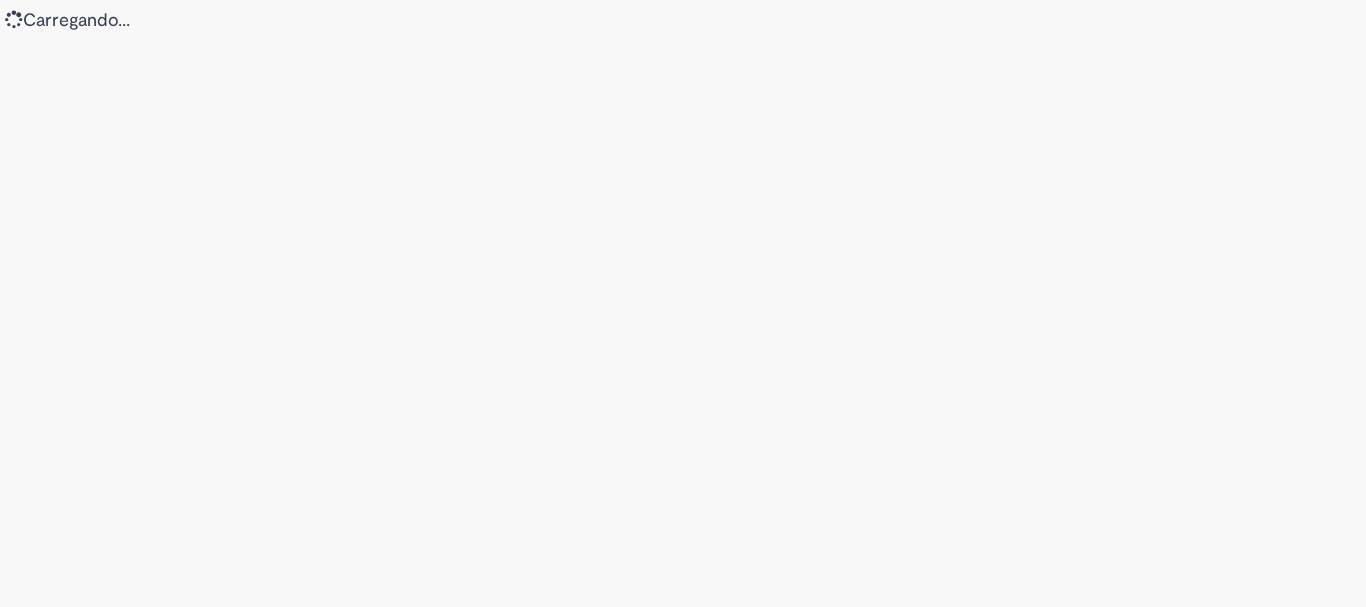 scroll, scrollTop: 0, scrollLeft: 0, axis: both 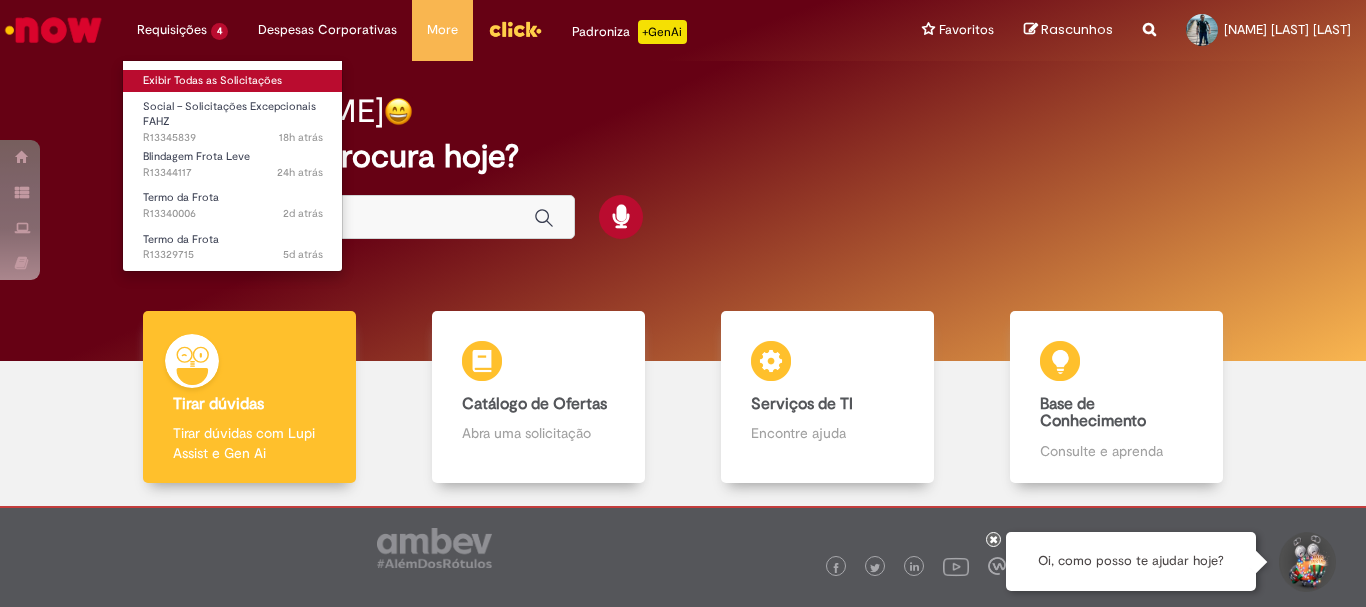 click on "Exibir Todas as Solicitações" at bounding box center (233, 81) 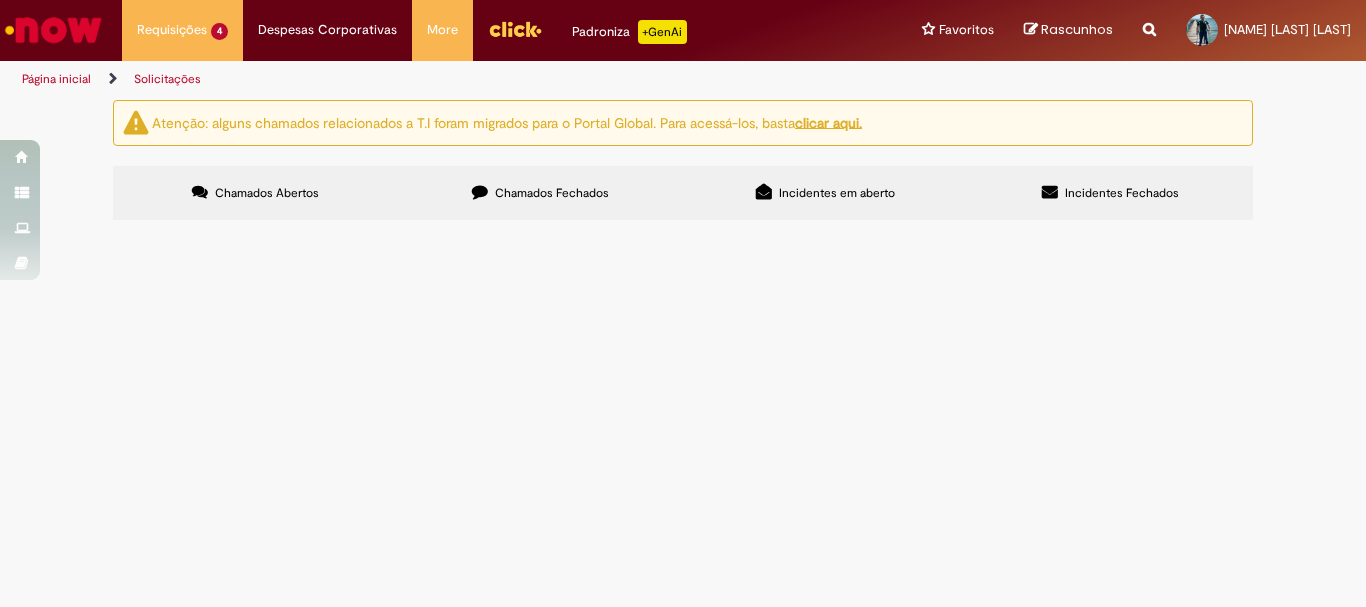 click on "Chamados Fechados" at bounding box center (552, 193) 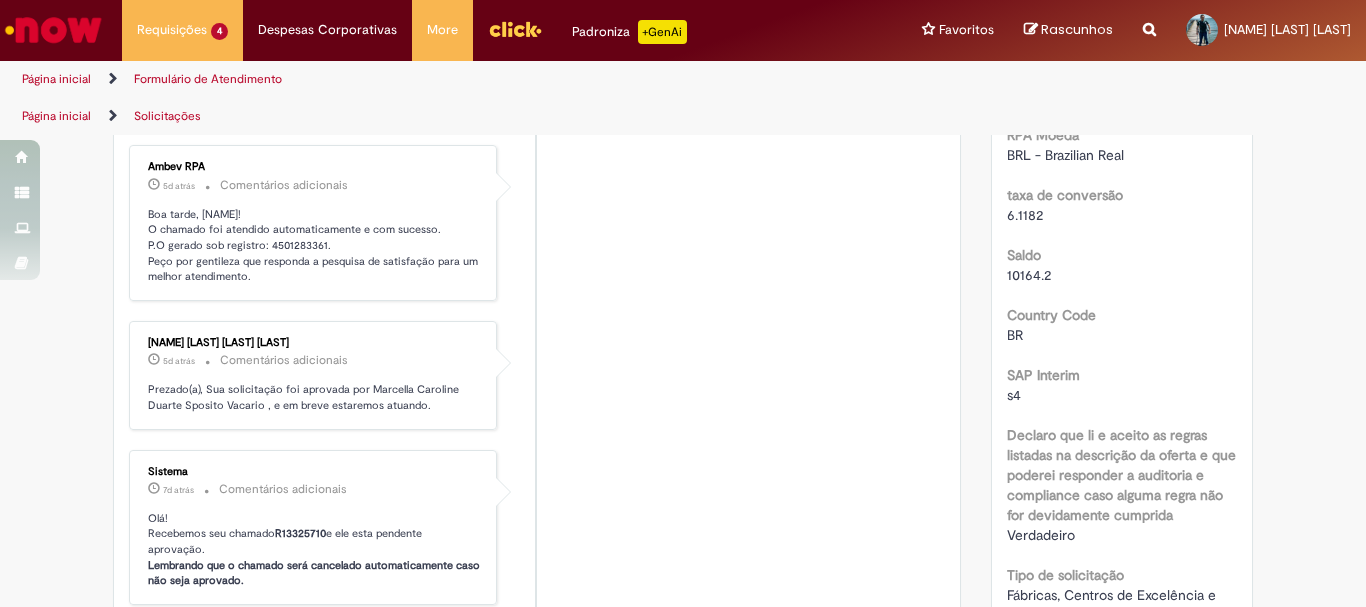 scroll, scrollTop: 0, scrollLeft: 0, axis: both 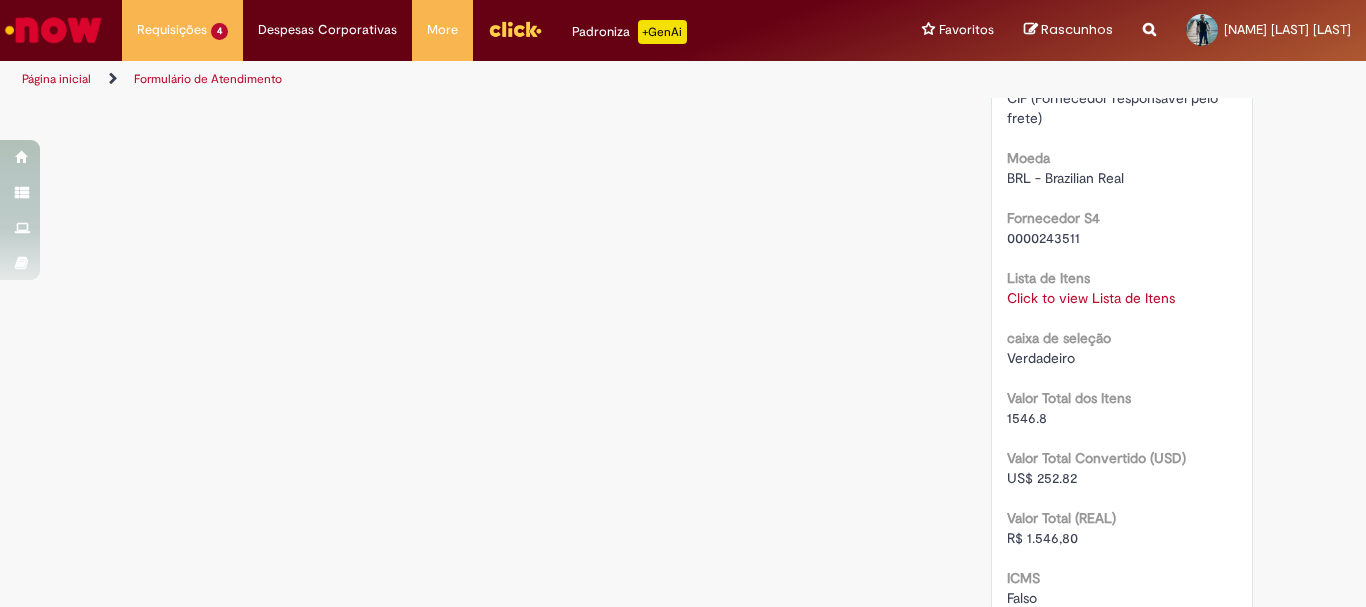 click on "Click to view Lista de Itens" at bounding box center (1091, 298) 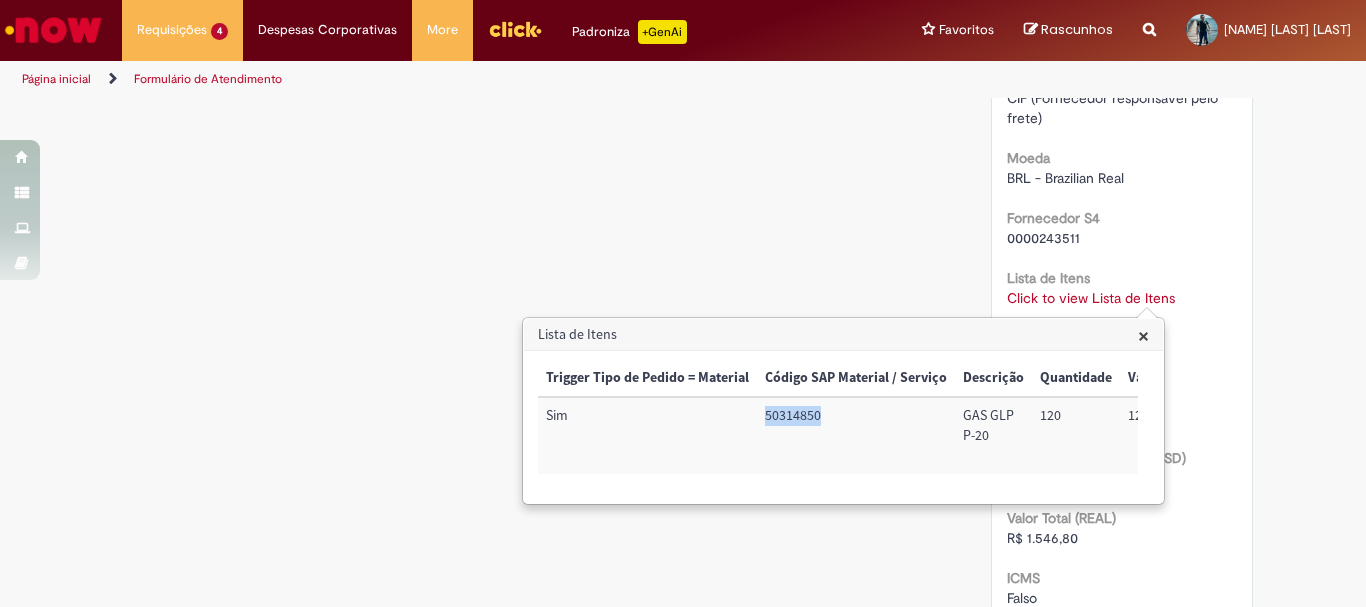 drag, startPoint x: 766, startPoint y: 413, endPoint x: 817, endPoint y: 416, distance: 51.088158 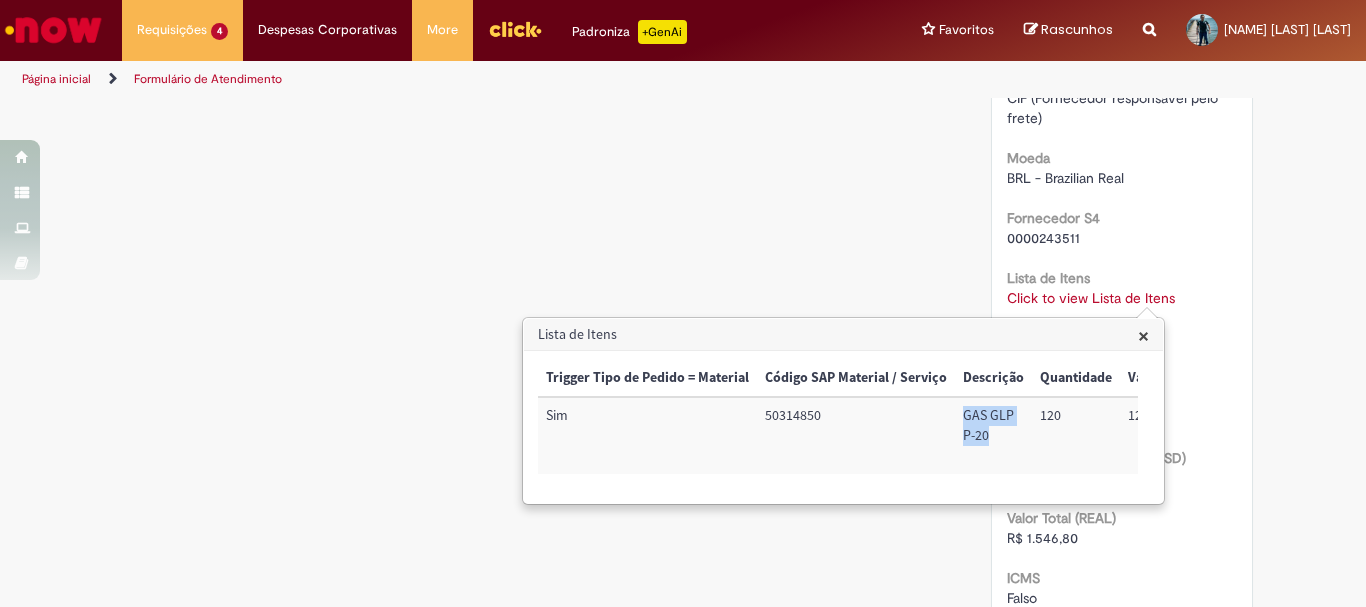 drag, startPoint x: 961, startPoint y: 416, endPoint x: 1001, endPoint y: 435, distance: 44.28318 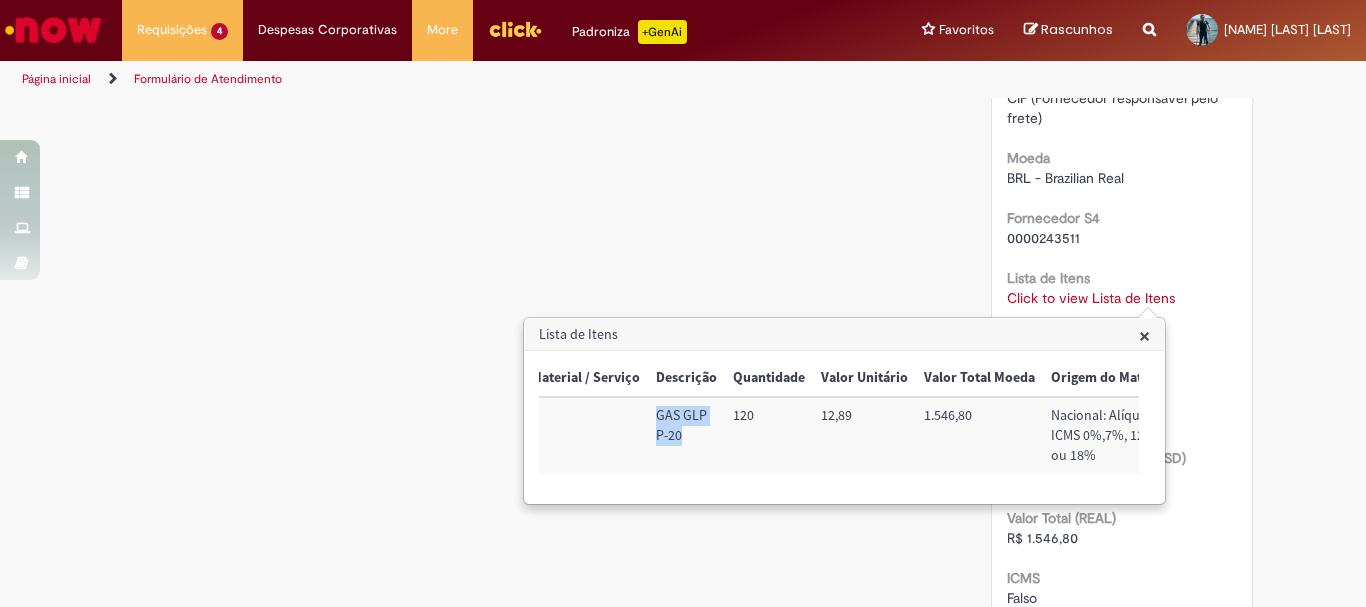 scroll, scrollTop: 0, scrollLeft: 310, axis: horizontal 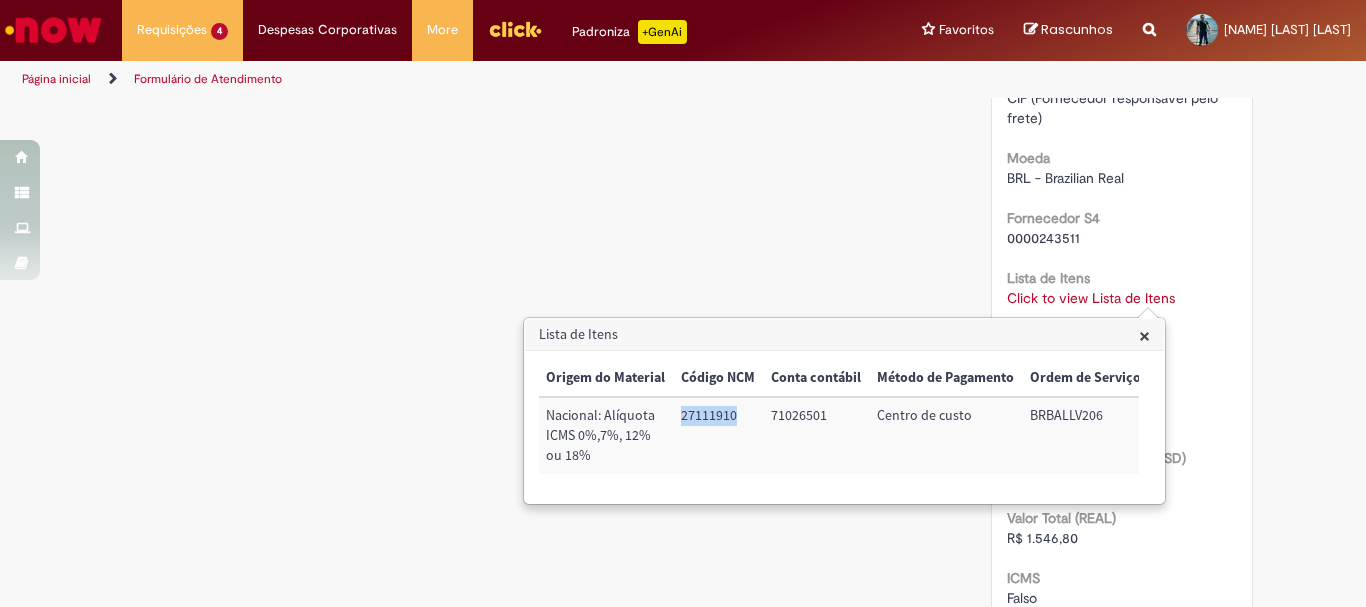 drag, startPoint x: 675, startPoint y: 418, endPoint x: 734, endPoint y: 422, distance: 59.135437 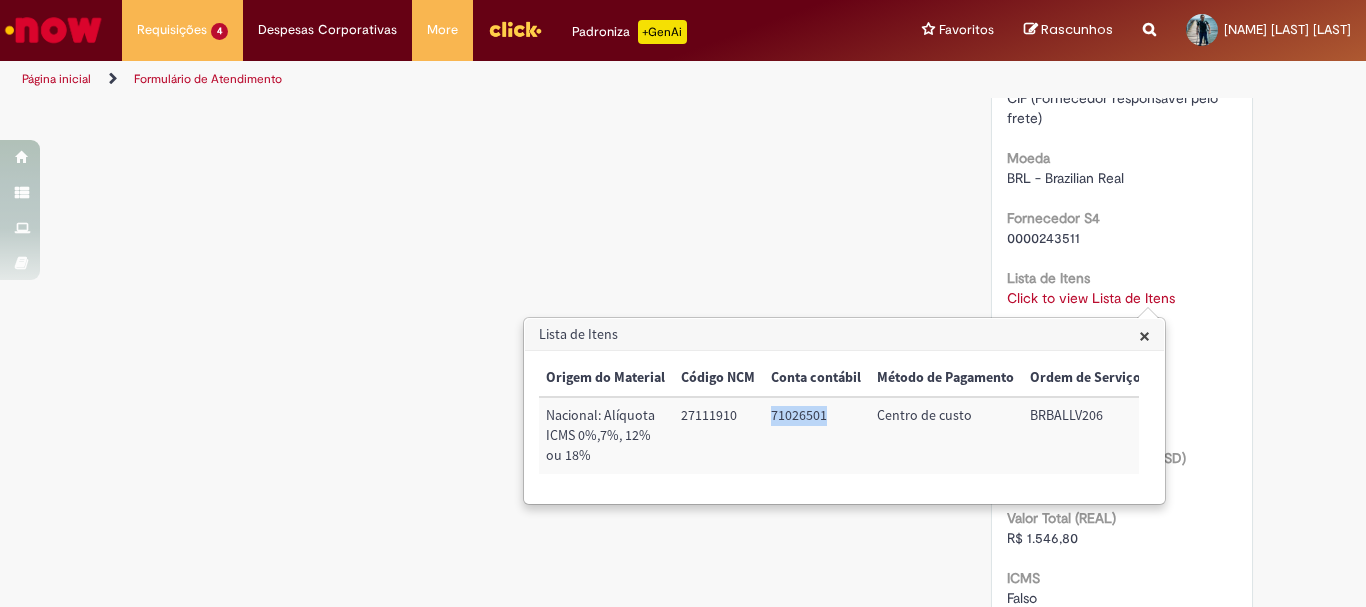 drag, startPoint x: 766, startPoint y: 418, endPoint x: 827, endPoint y: 420, distance: 61.03278 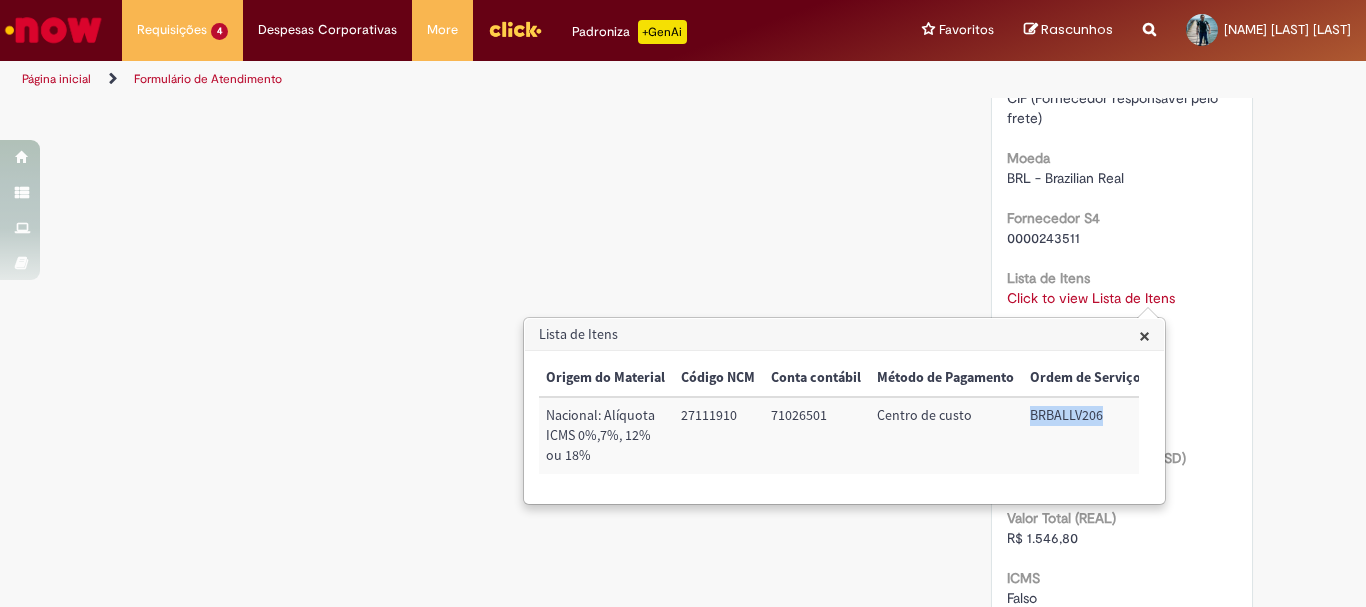 drag, startPoint x: 1024, startPoint y: 416, endPoint x: 1095, endPoint y: 426, distance: 71.70077 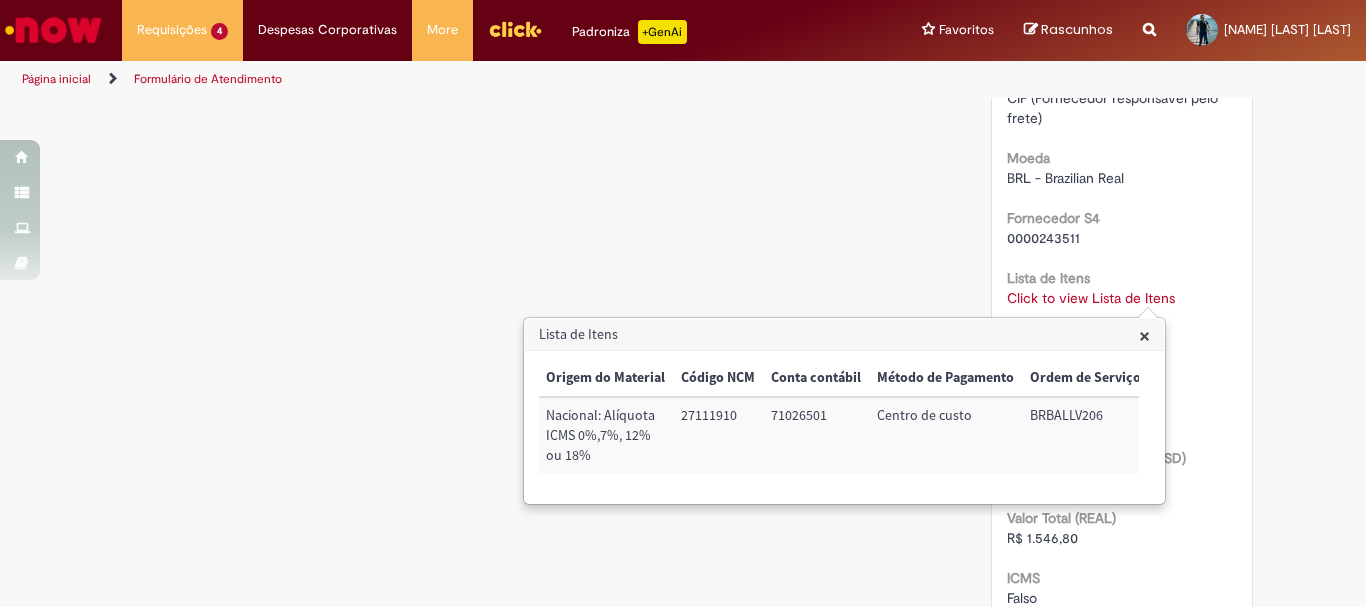 click on "Verificar Código de Barras
Aguardando Aprovação
Aguardando atendimento
Em andamento
Validação
Concluído
Compras rápidas (Speed Buy)
Enviar
[NAME] [LAST]
5d atrás 5 dias atrás     Comentários adicionais
Pesquisa de Satisfação respondida!" at bounding box center (683, -77) 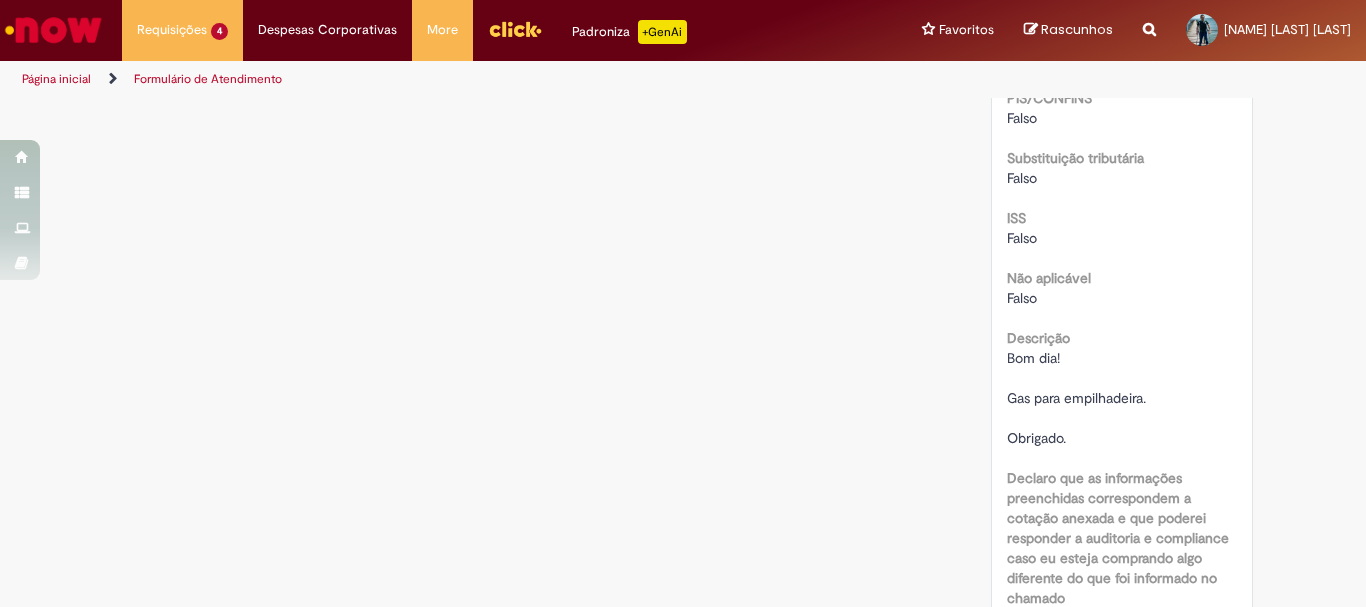 scroll, scrollTop: 2500, scrollLeft: 0, axis: vertical 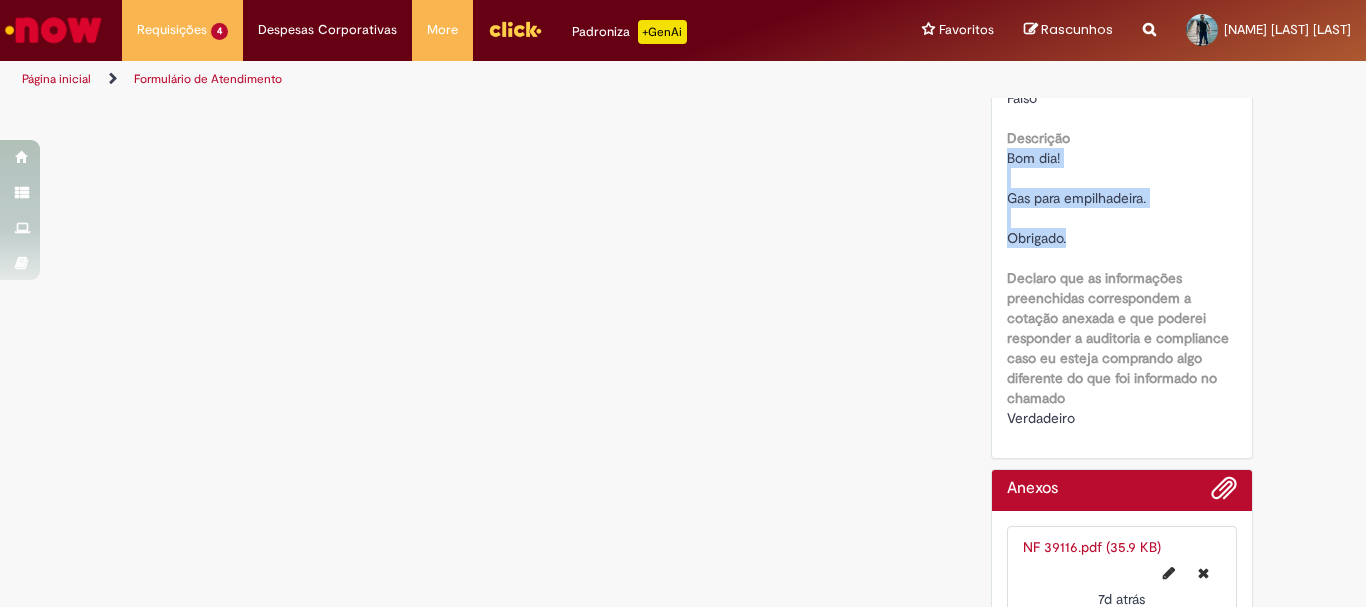 drag, startPoint x: 999, startPoint y: 157, endPoint x: 1072, endPoint y: 243, distance: 112.805145 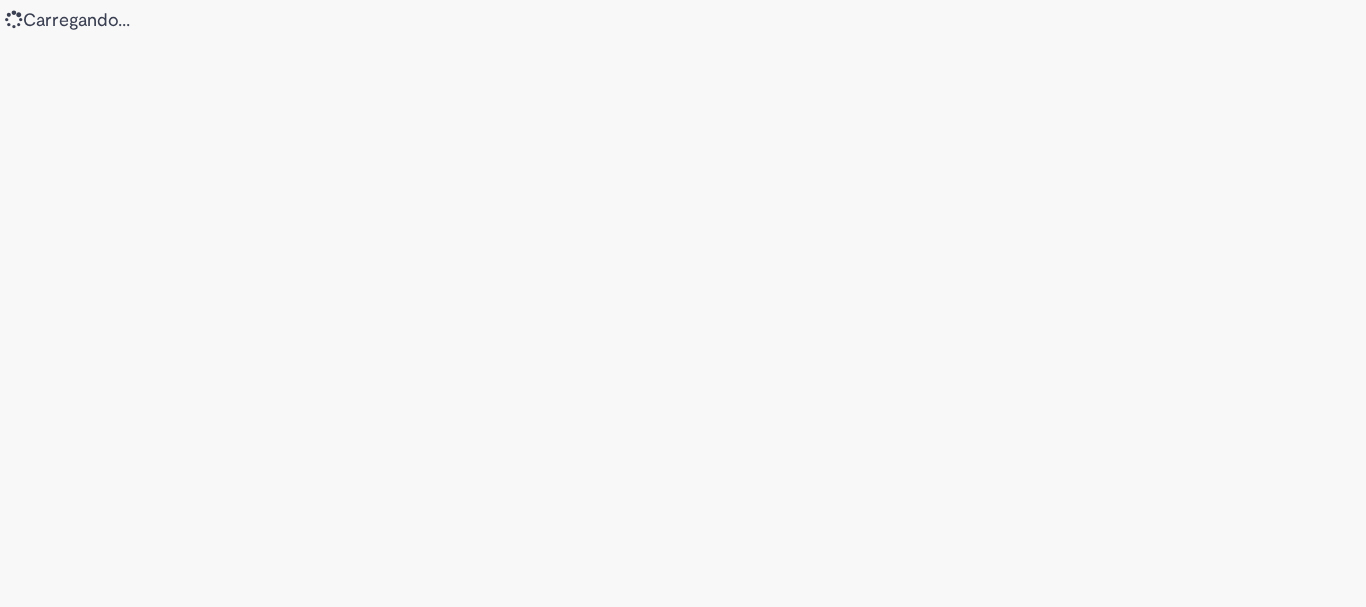 scroll, scrollTop: 0, scrollLeft: 0, axis: both 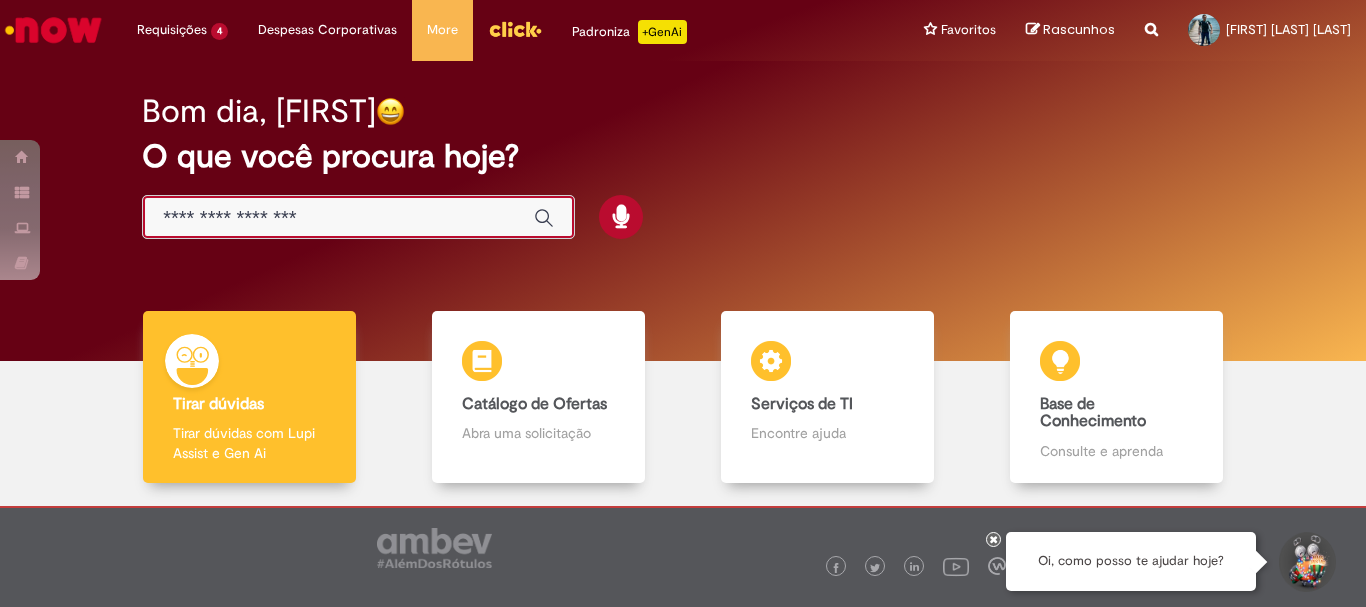click at bounding box center [338, 218] 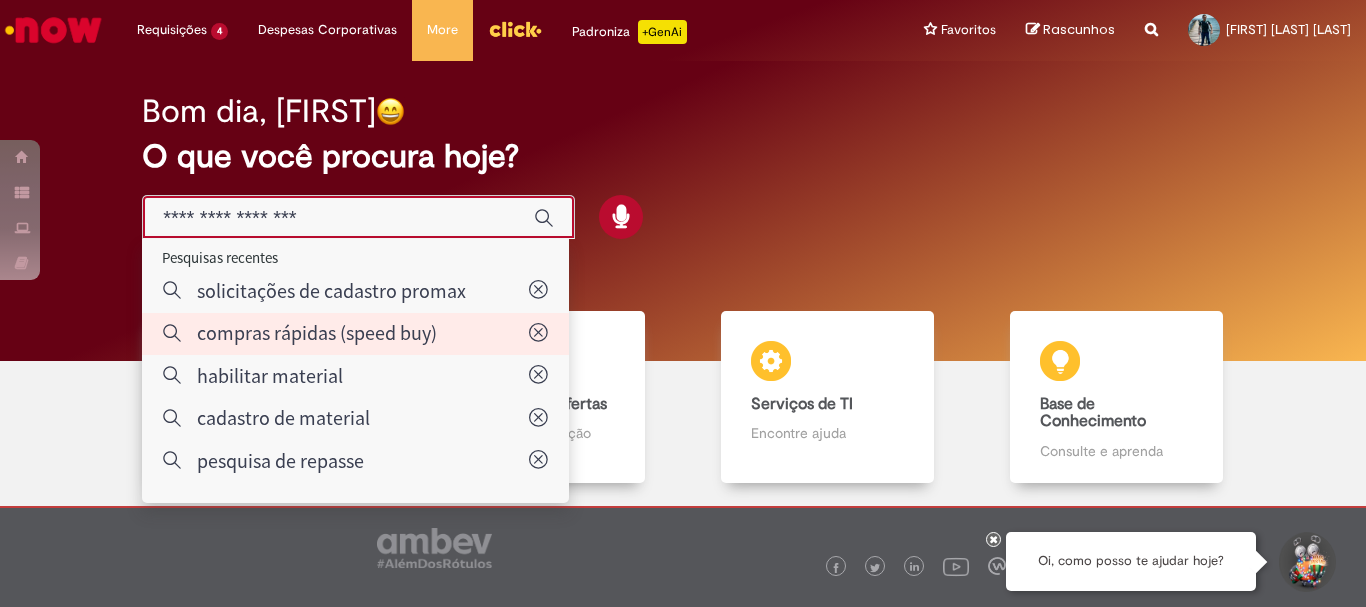 type on "**********" 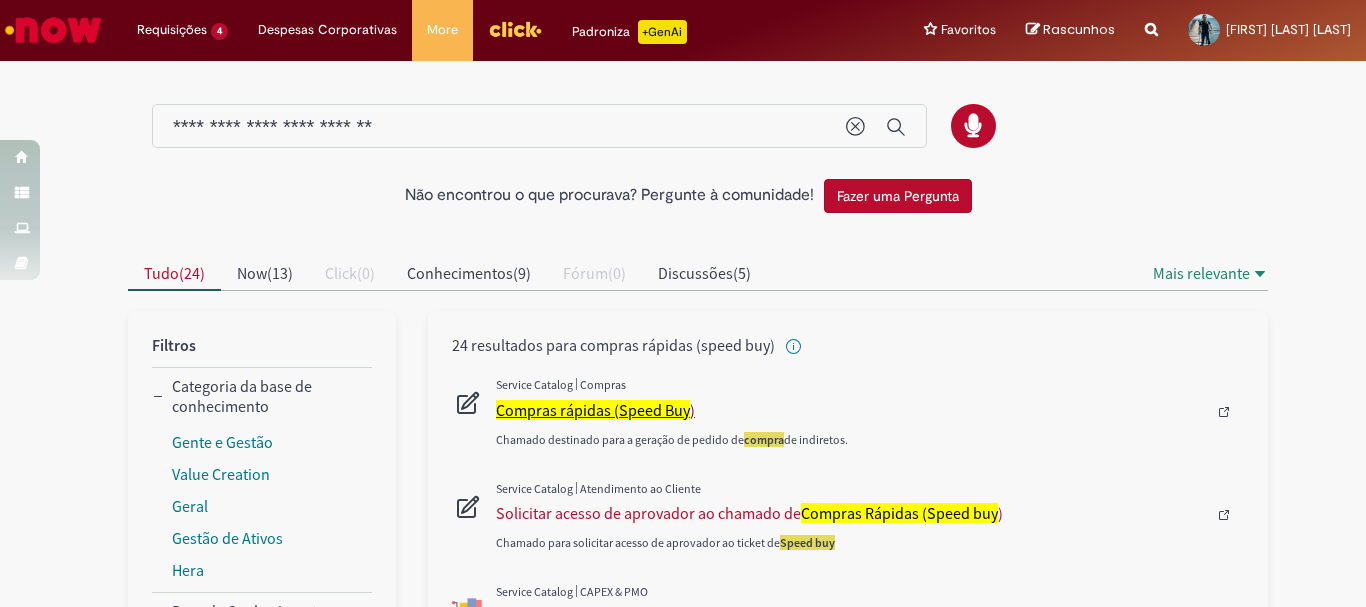 click on "Compras rápidas (Speed Buy" at bounding box center [593, 410] 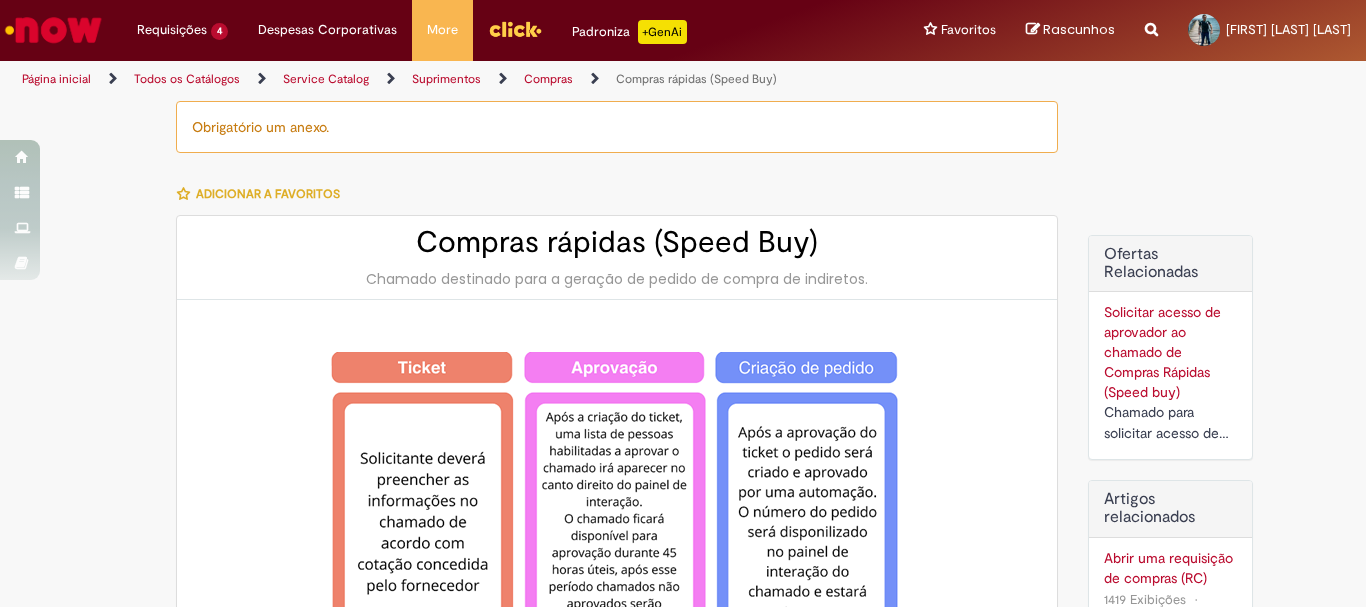 type on "********" 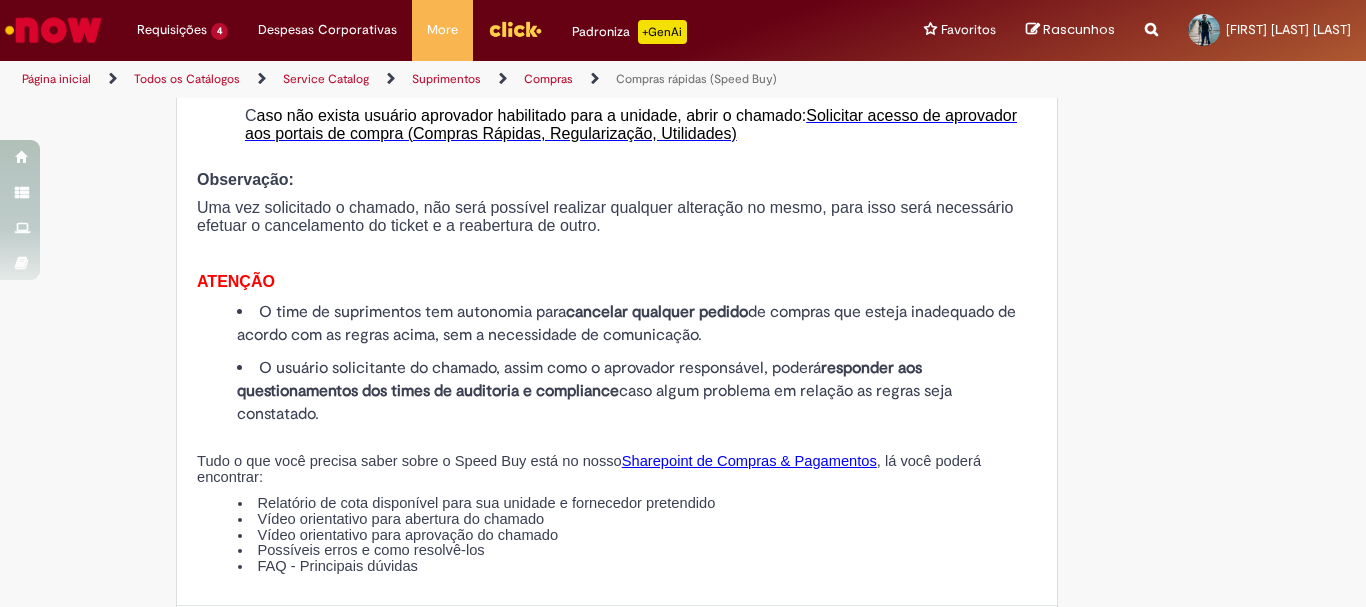 scroll, scrollTop: 2200, scrollLeft: 0, axis: vertical 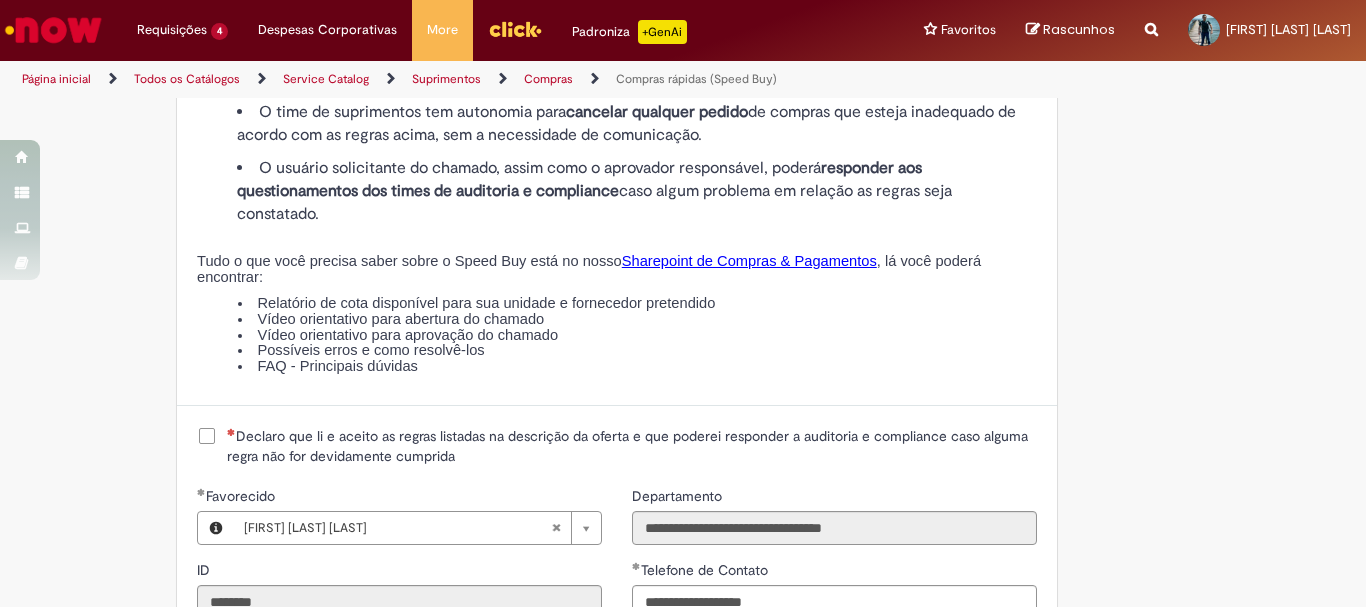 click on "Declaro que li e aceito as regras listadas na descrição da oferta e que poderei responder a auditoria e compliance caso alguma regra não for devidamente cumprida" at bounding box center [632, 446] 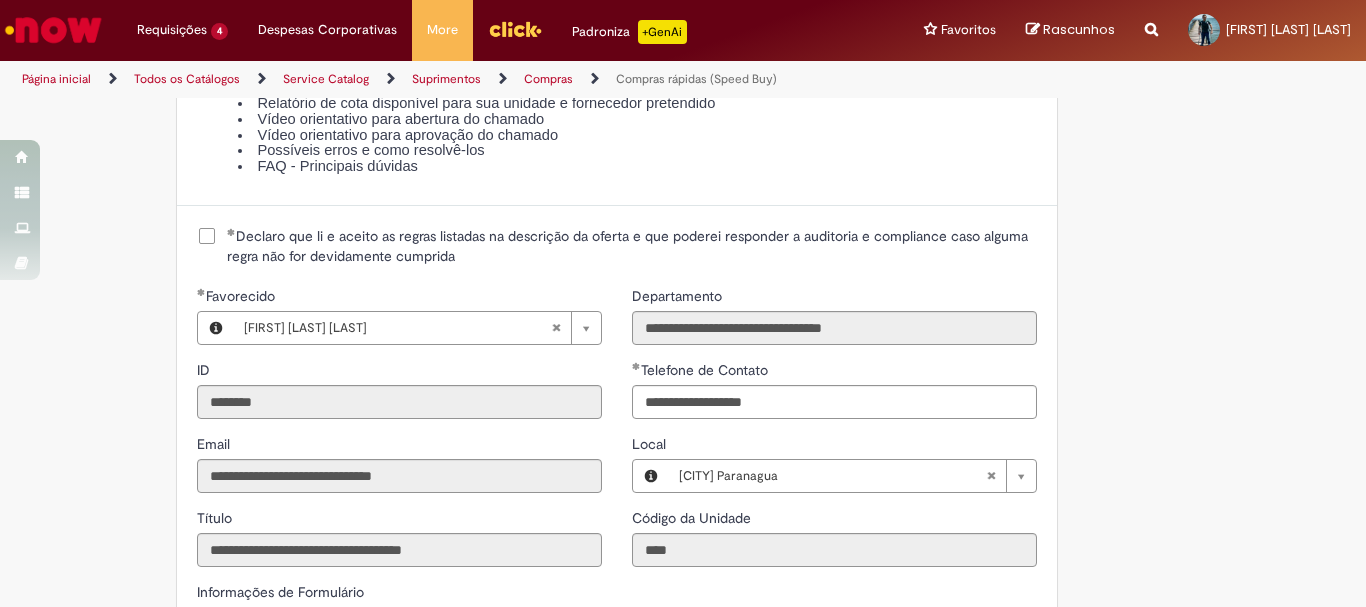 scroll, scrollTop: 2600, scrollLeft: 0, axis: vertical 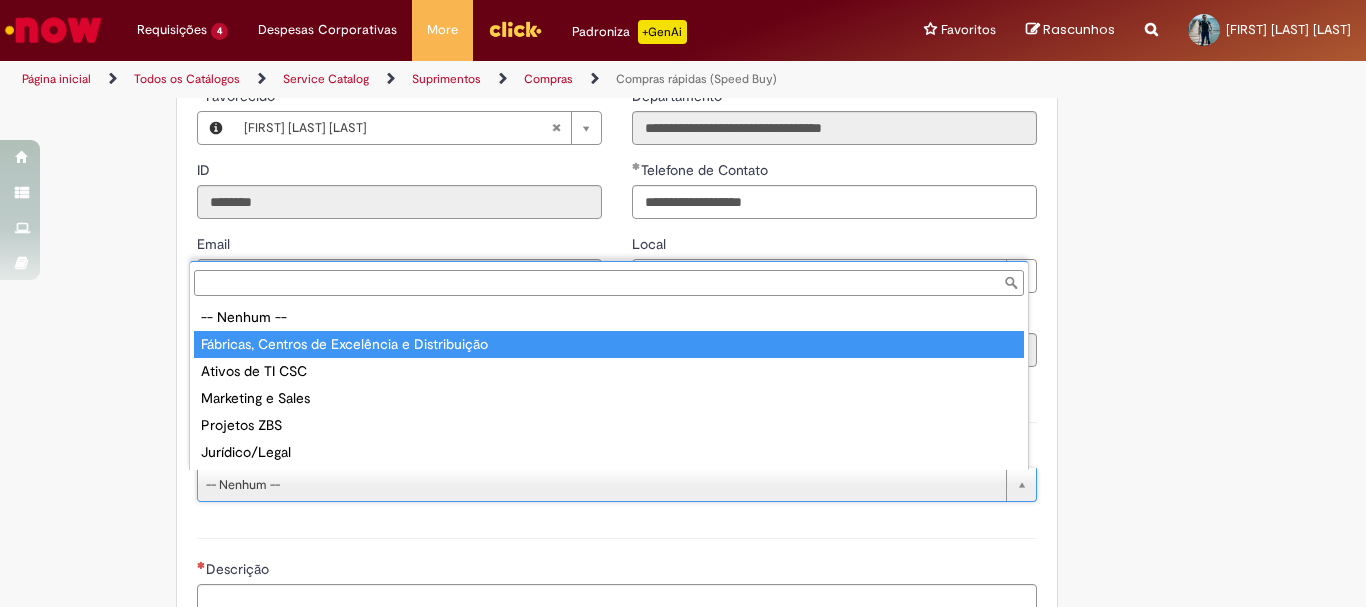type on "**********" 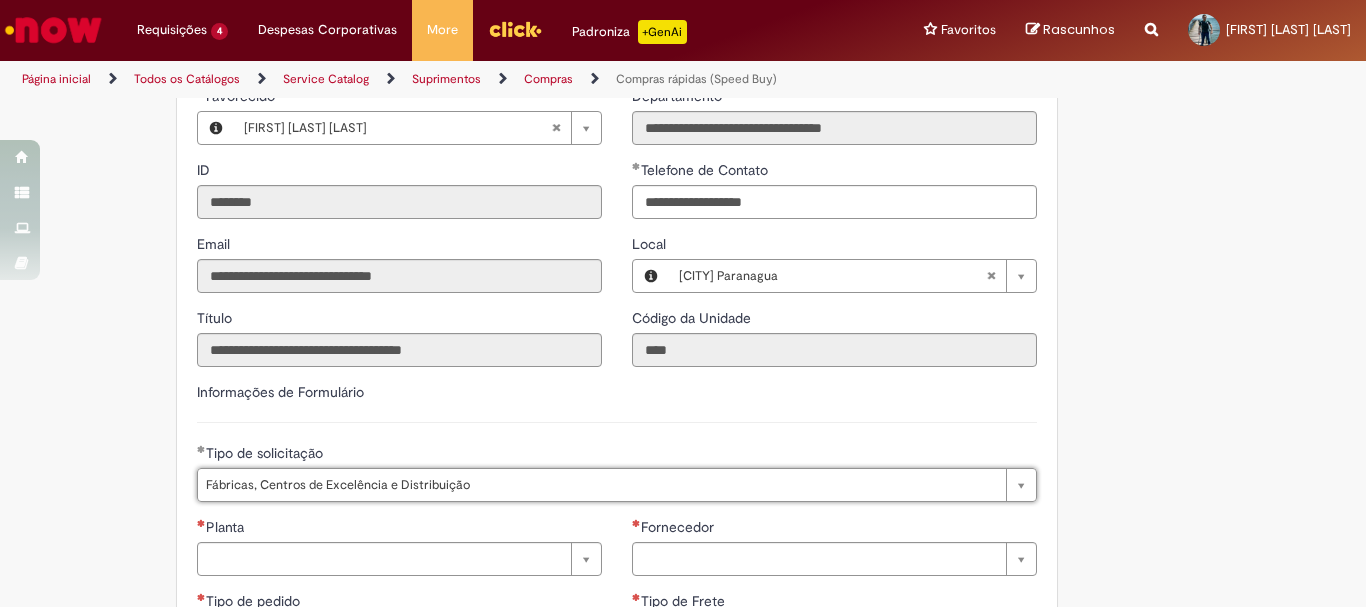 scroll, scrollTop: 2700, scrollLeft: 0, axis: vertical 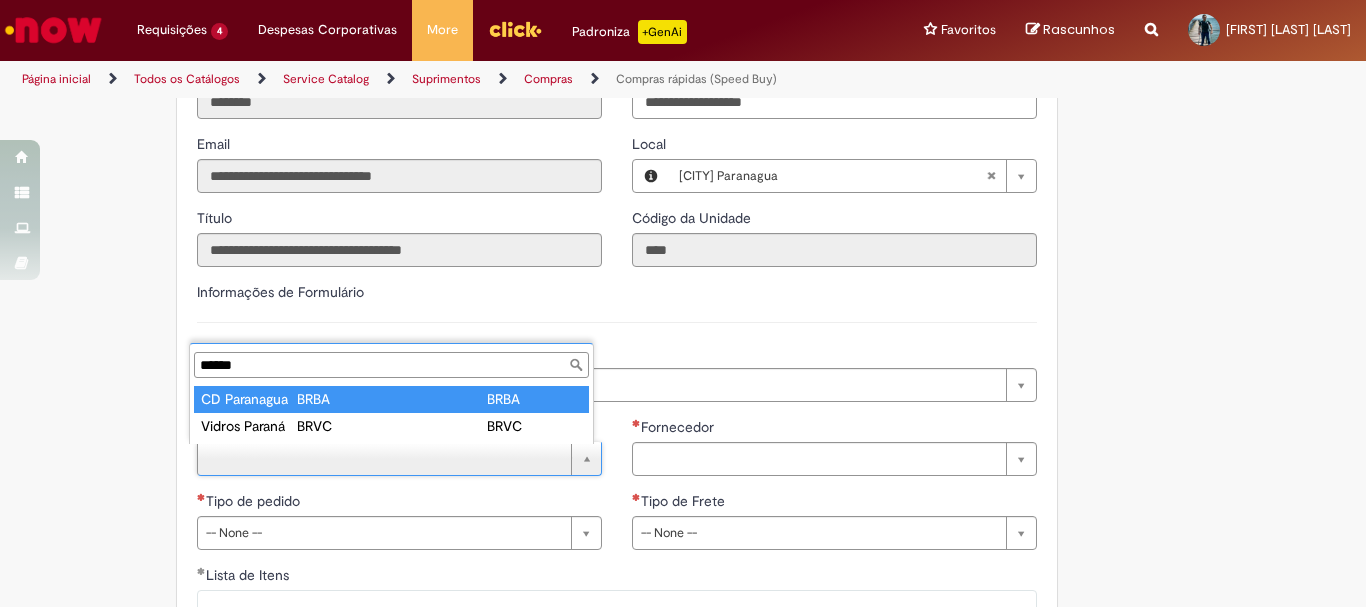 type on "******" 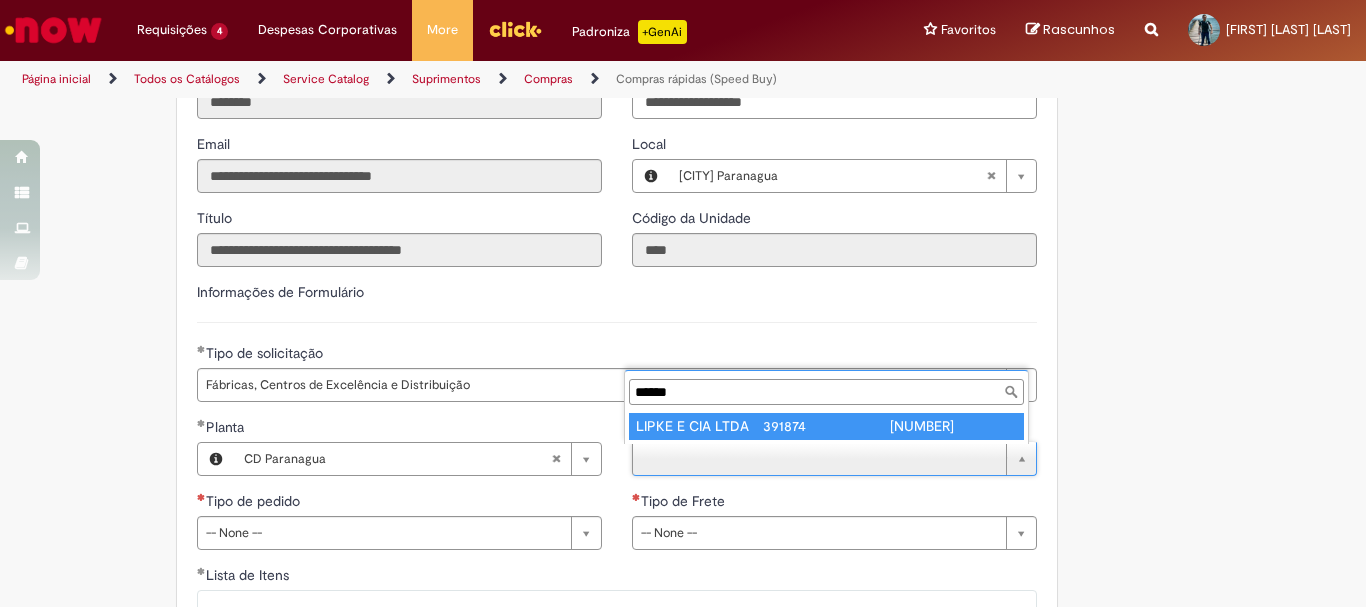 scroll, scrollTop: 0, scrollLeft: 0, axis: both 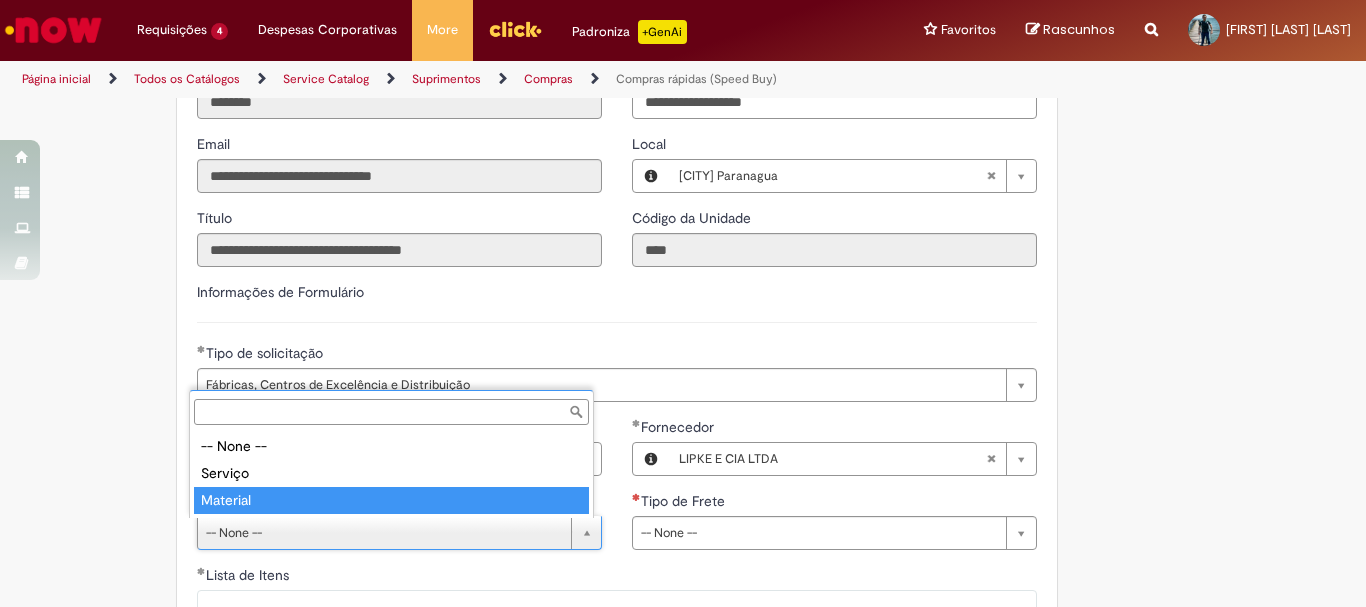 type on "********" 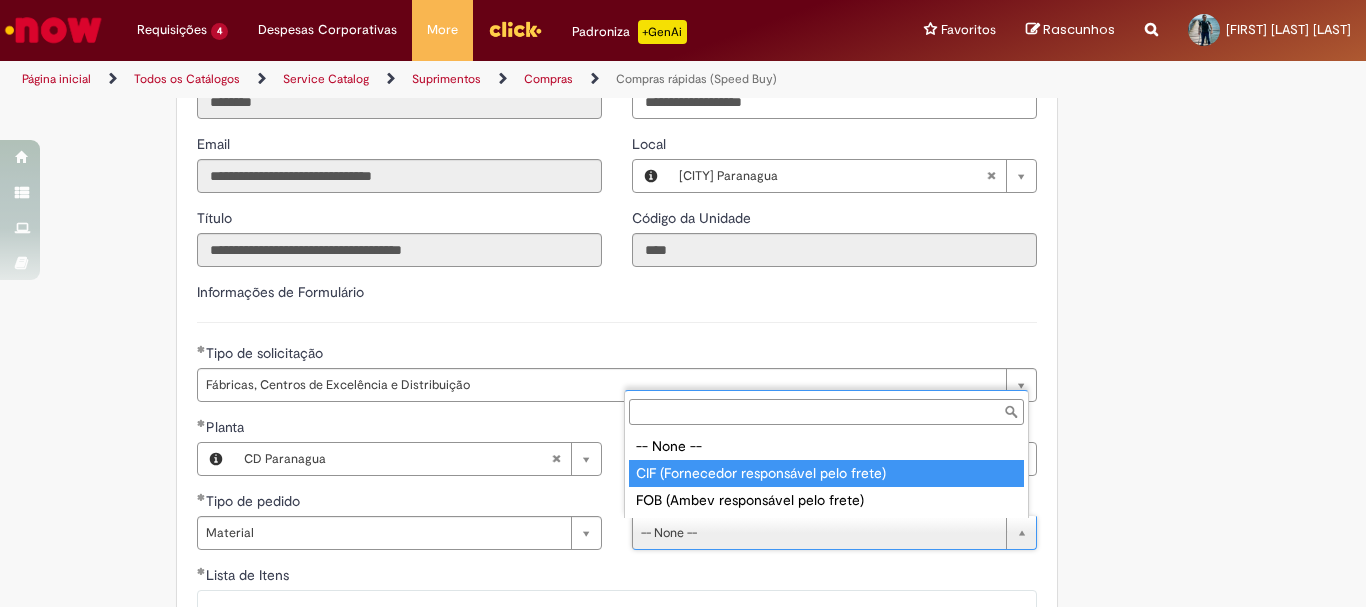 type on "**********" 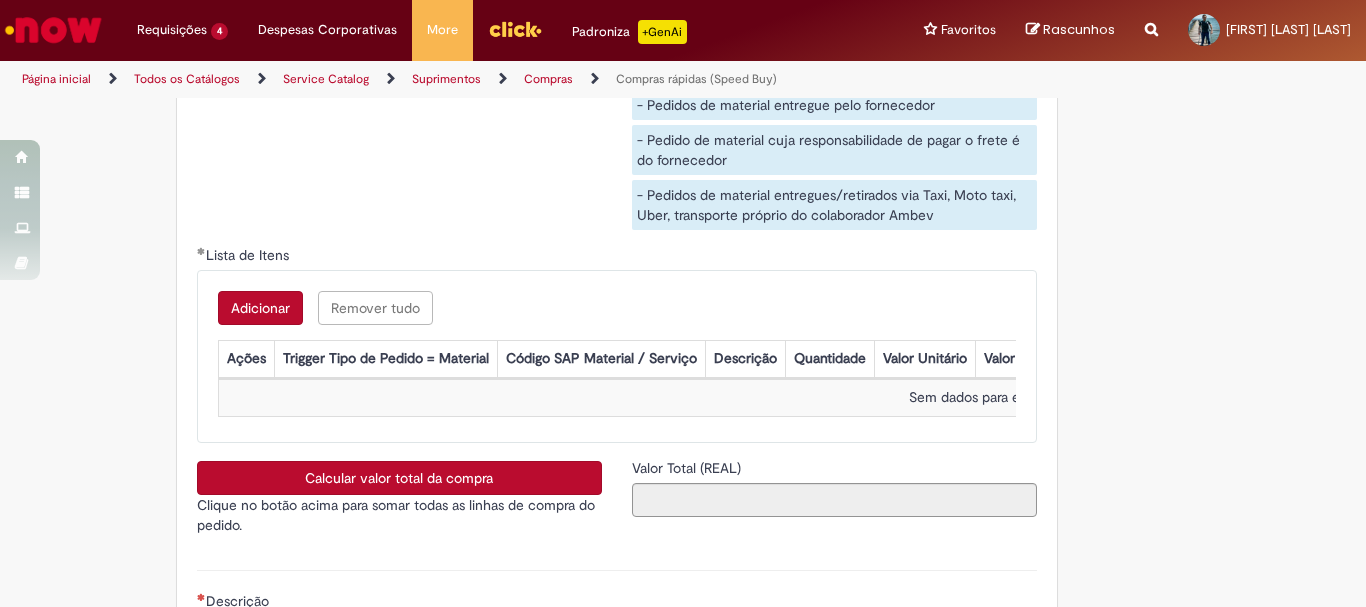 scroll, scrollTop: 3300, scrollLeft: 0, axis: vertical 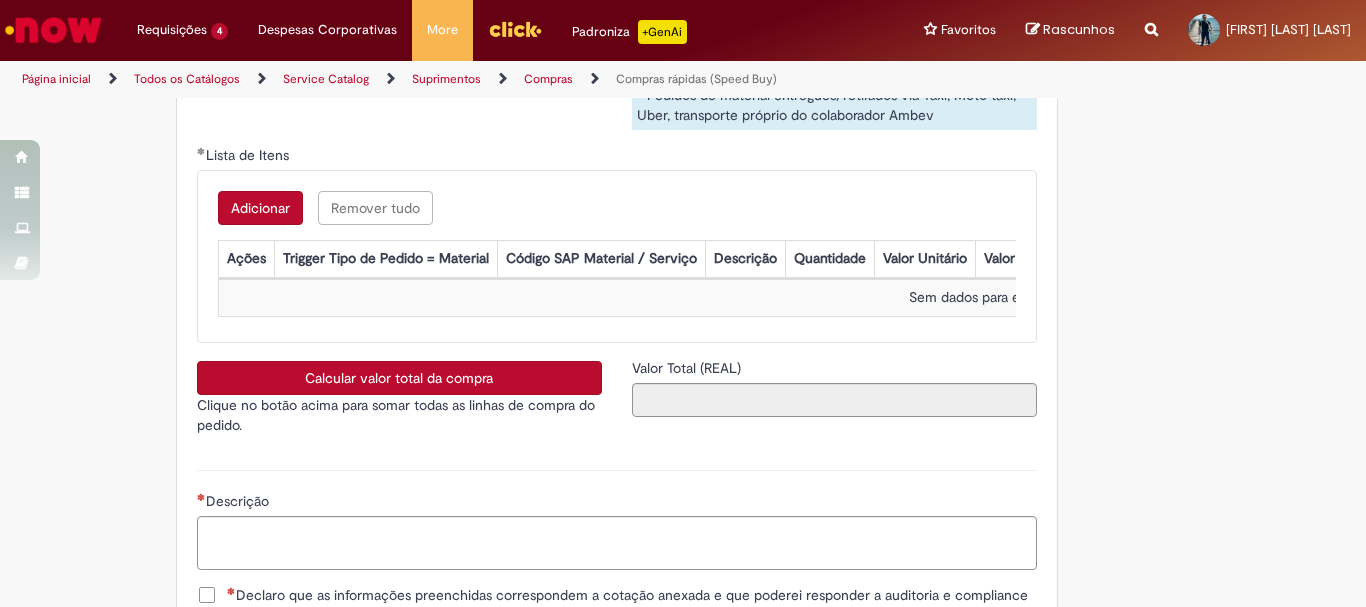 click on "Adicionar" at bounding box center [260, 208] 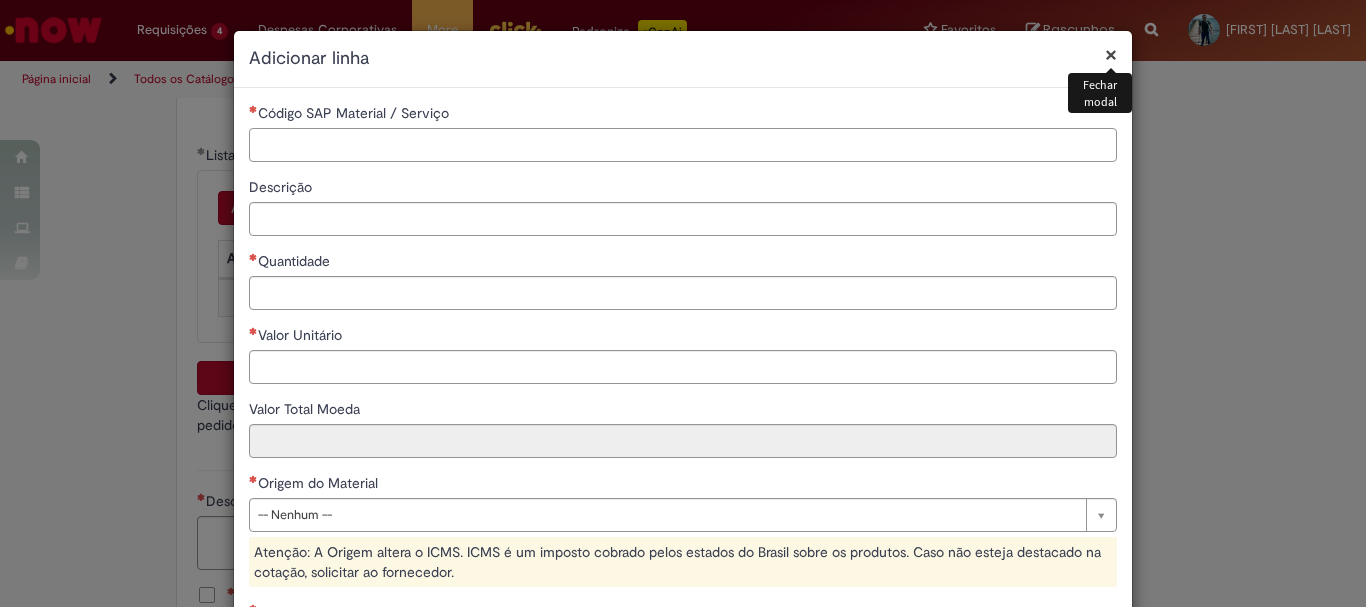 click on "Código SAP Material / Serviço" at bounding box center [683, 145] 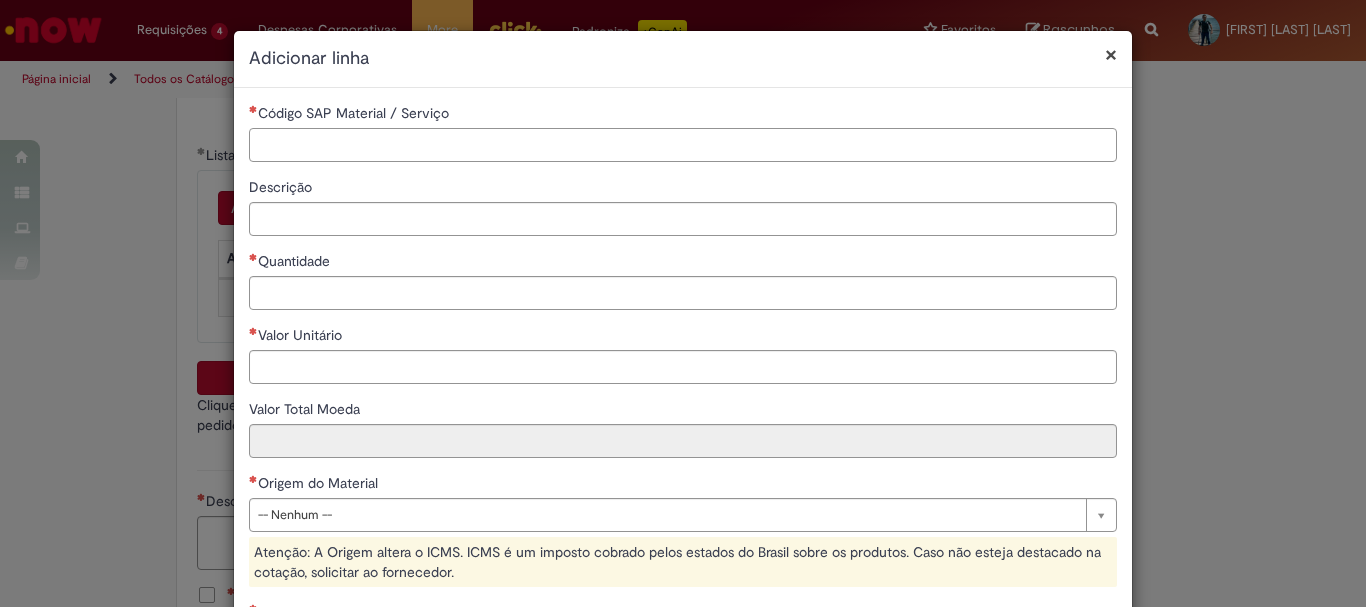 paste on "********" 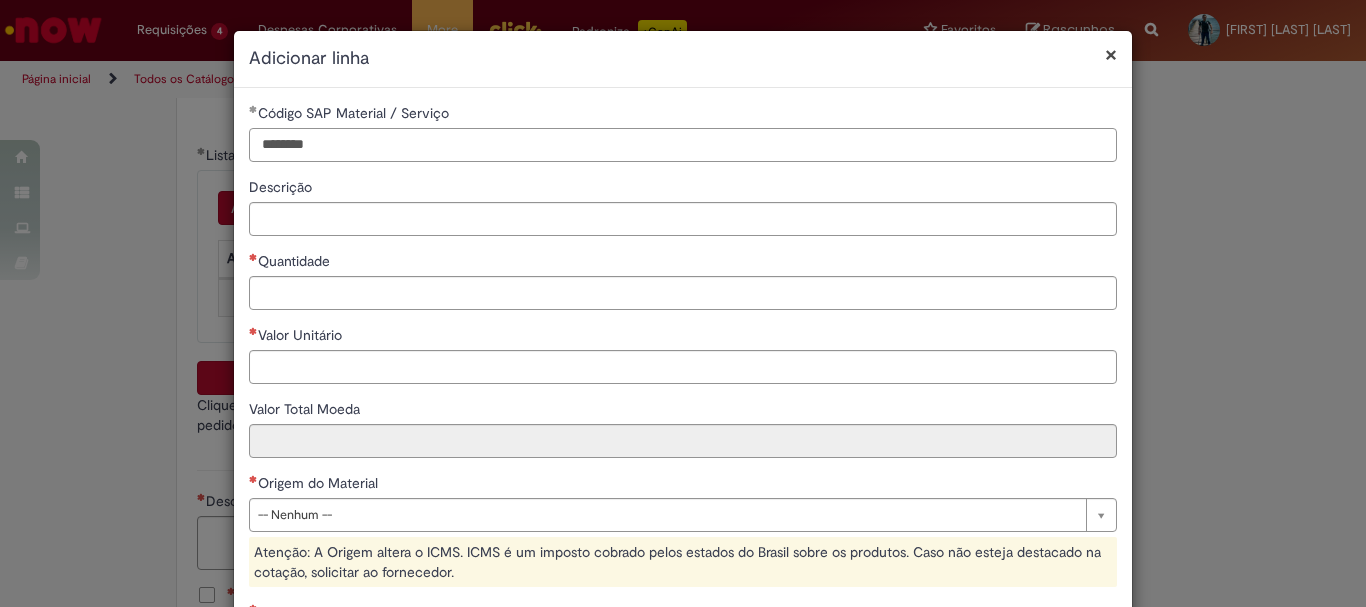 type on "********" 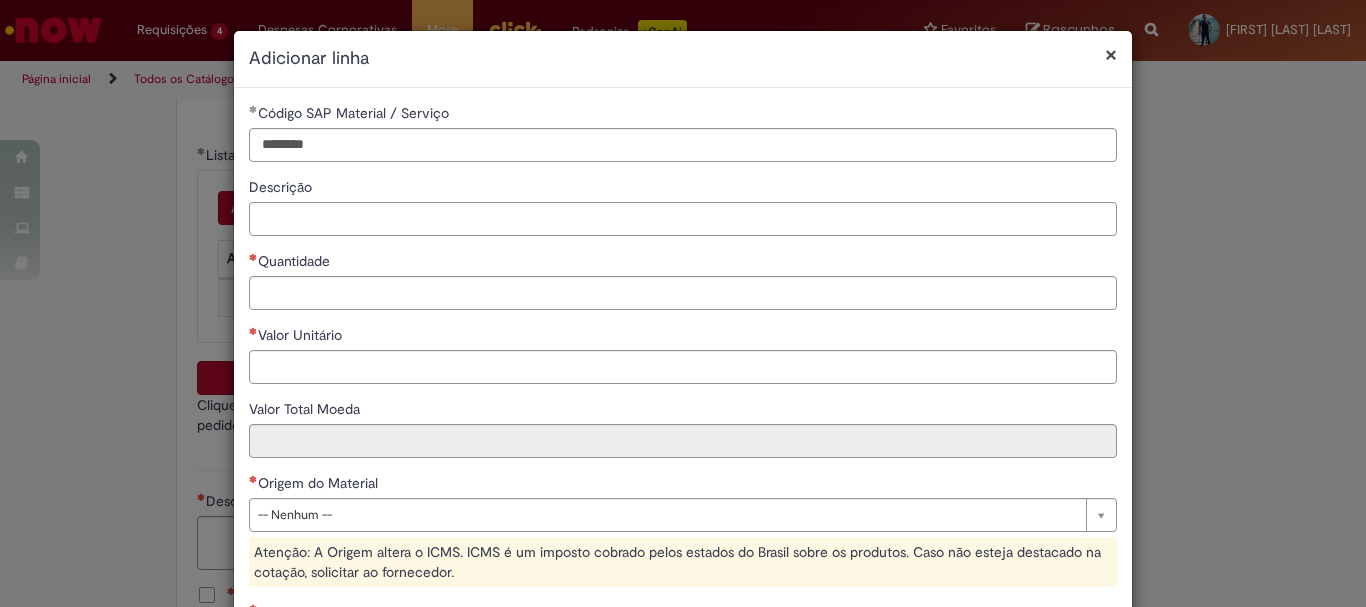 paste on "**********" 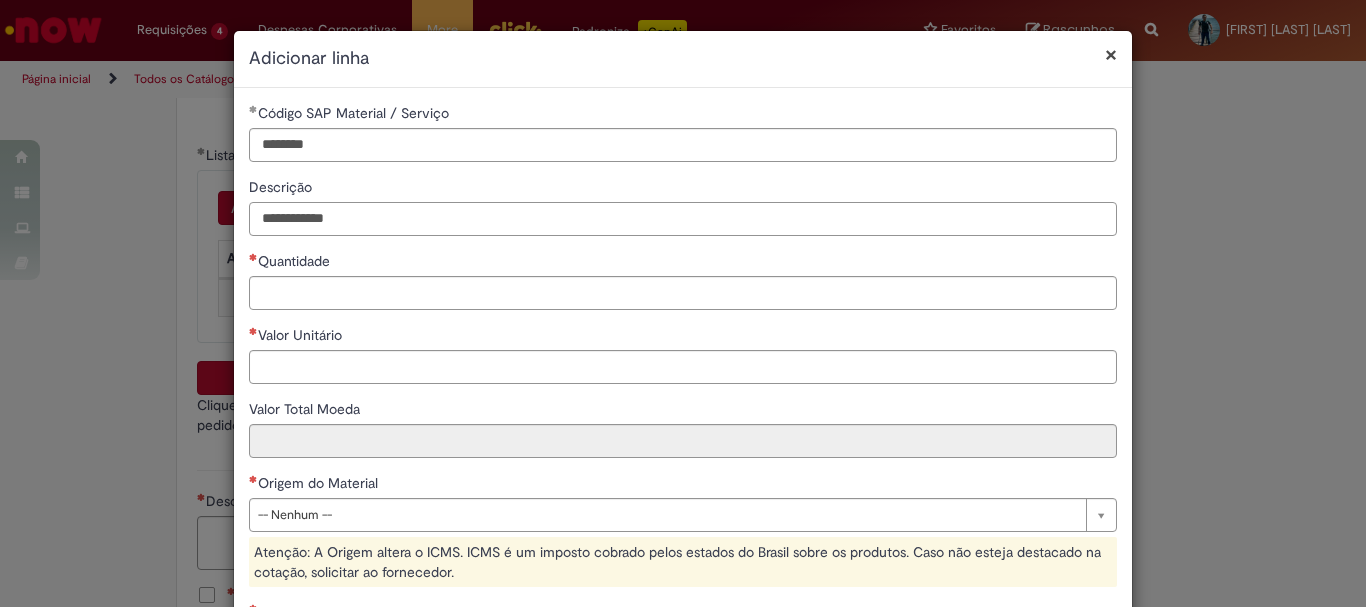 type on "**********" 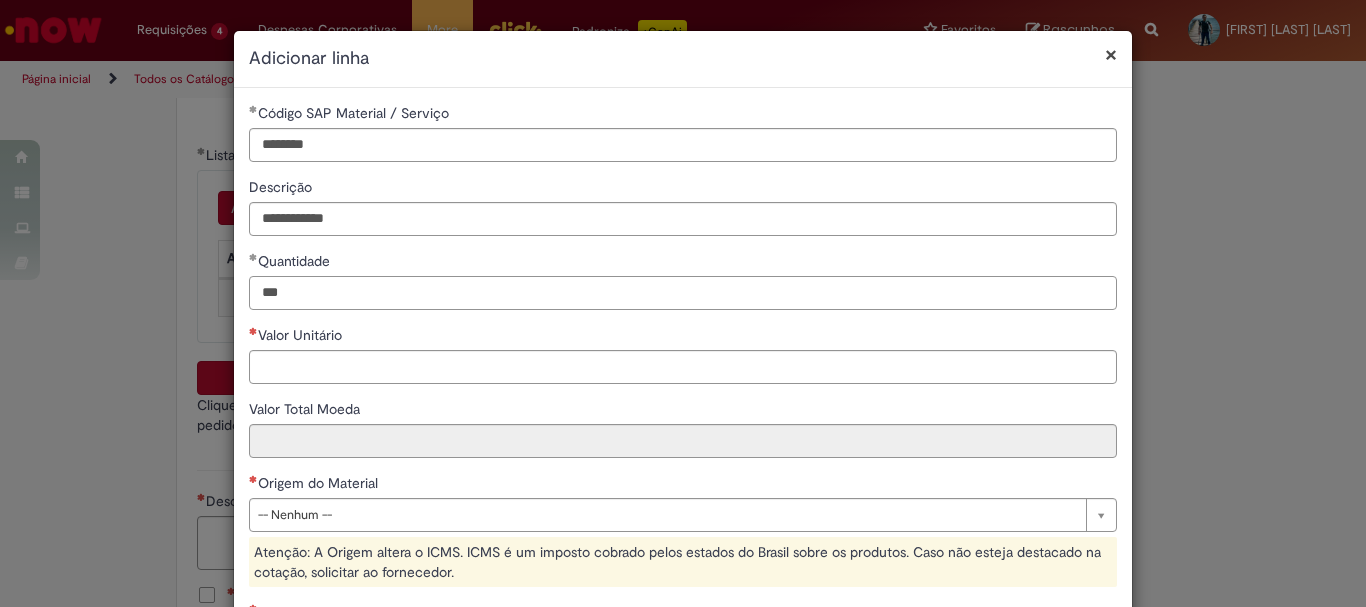 type on "***" 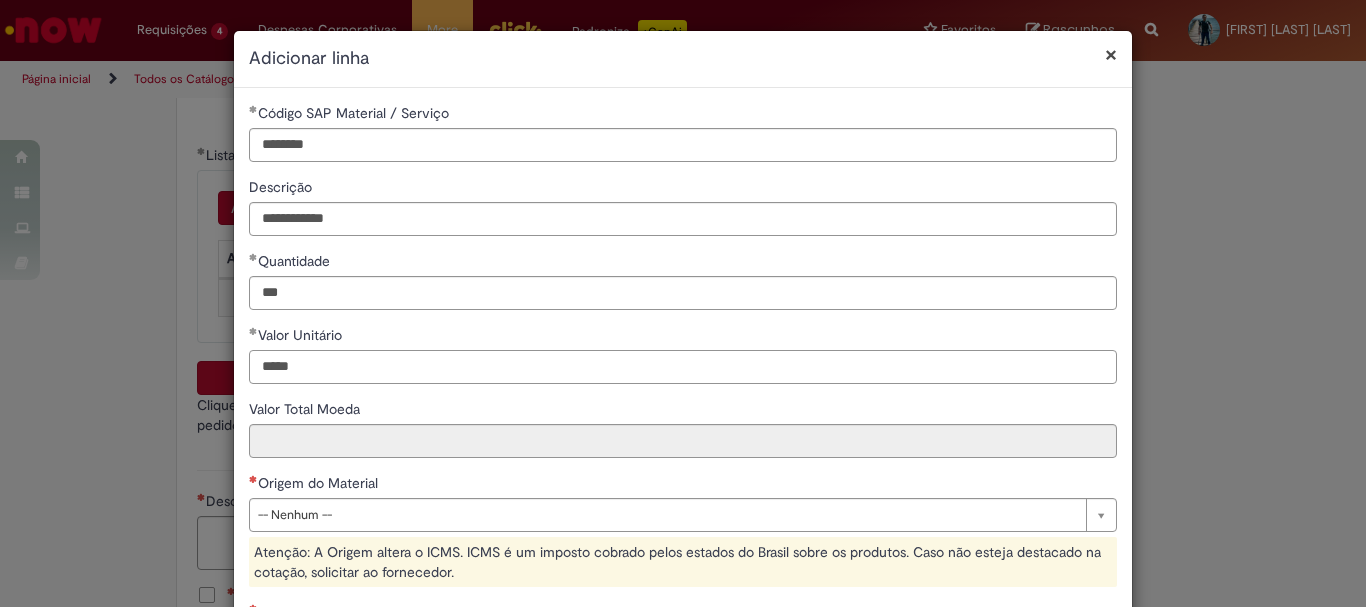 type on "*****" 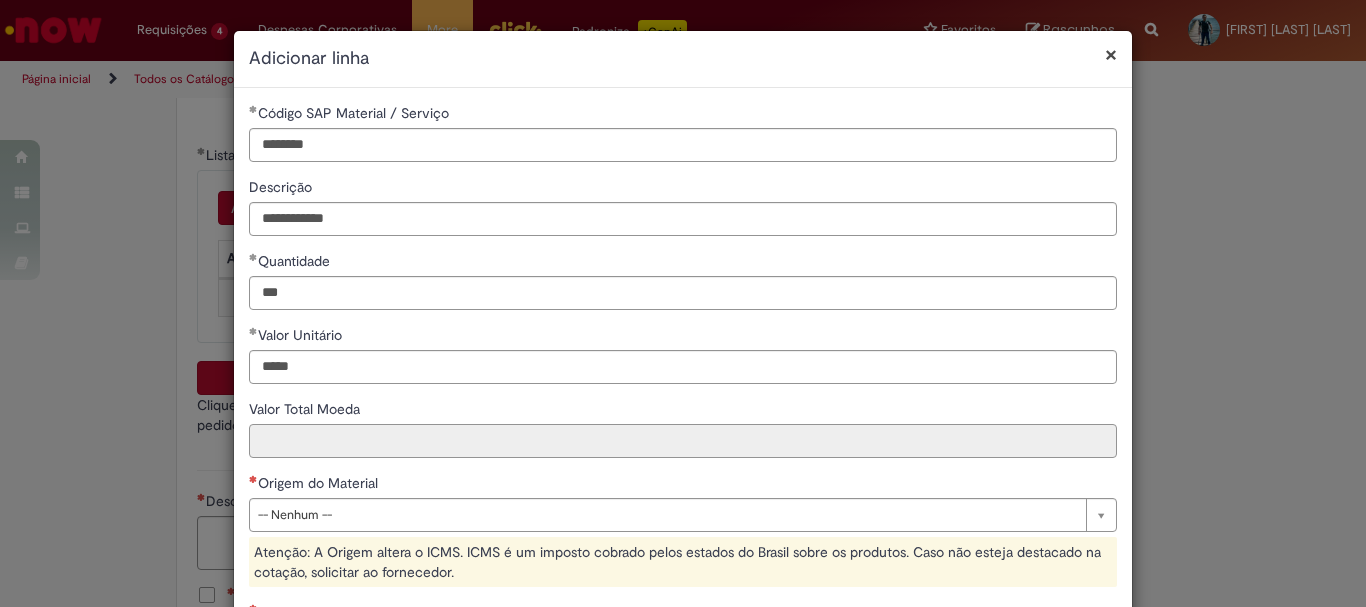 type on "********" 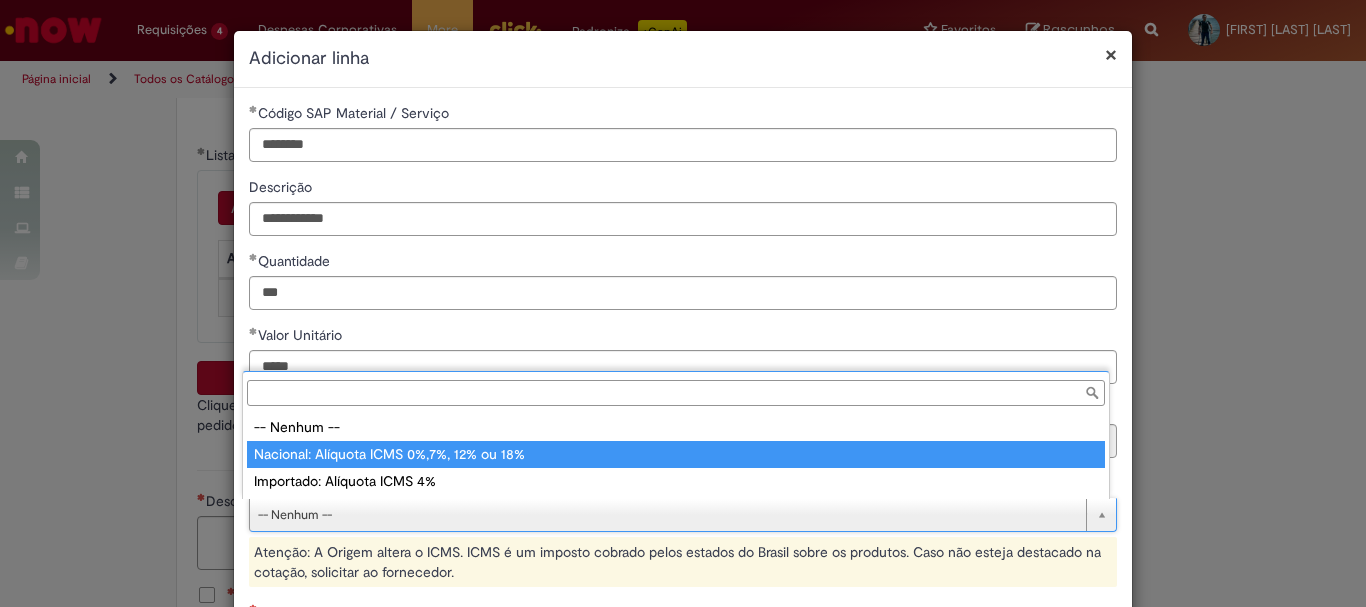 type on "**********" 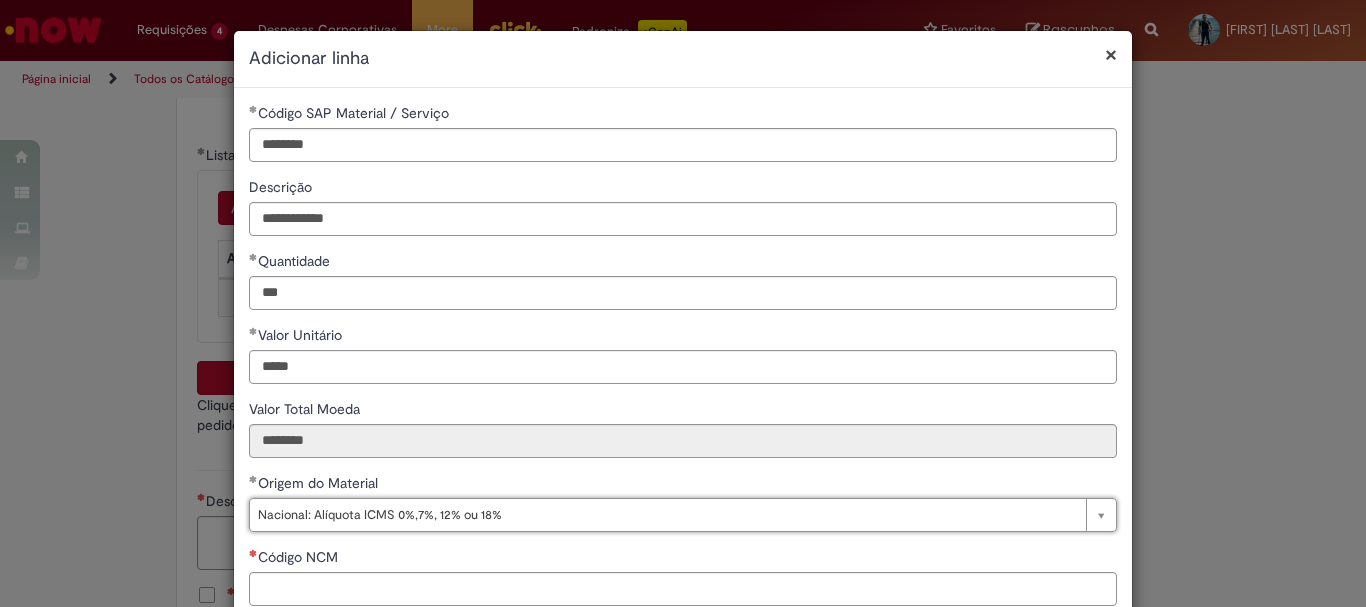 scroll, scrollTop: 200, scrollLeft: 0, axis: vertical 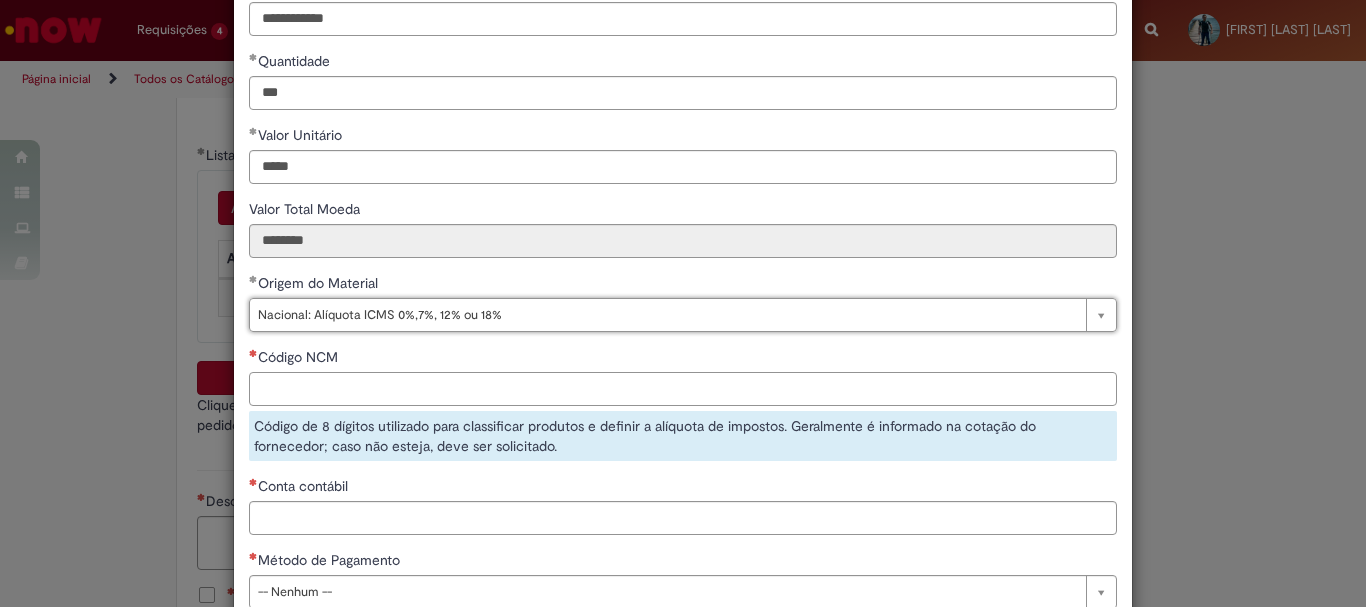 click on "Código NCM" at bounding box center [683, 389] 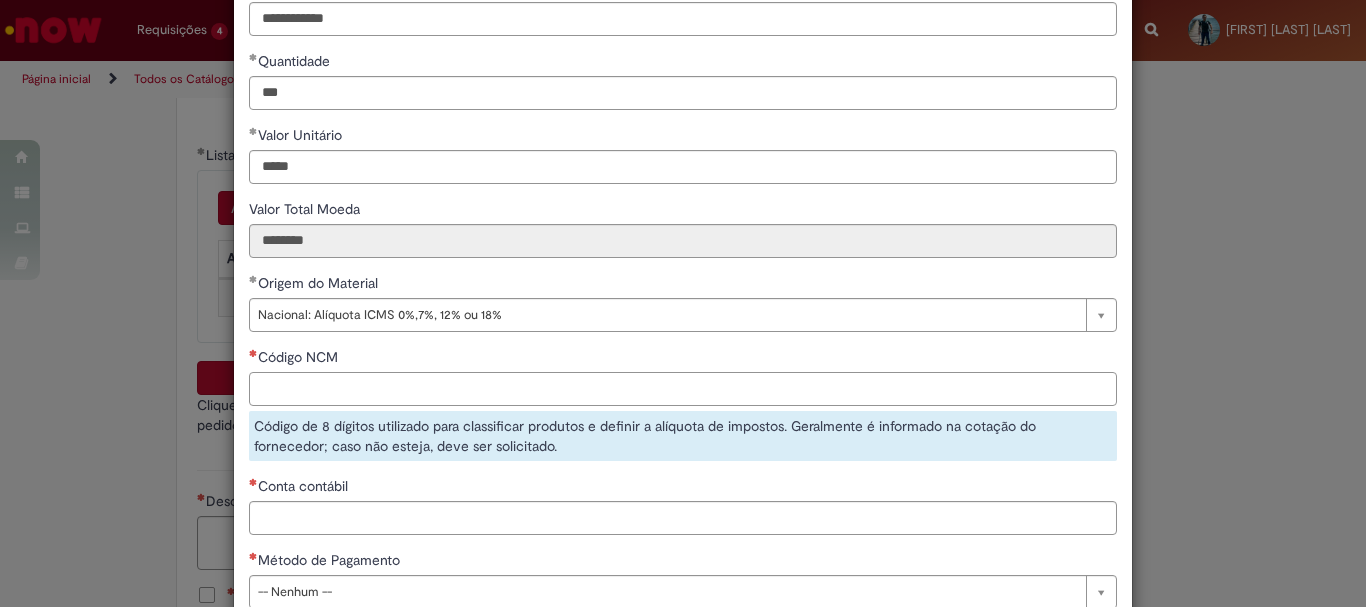 paste on "********" 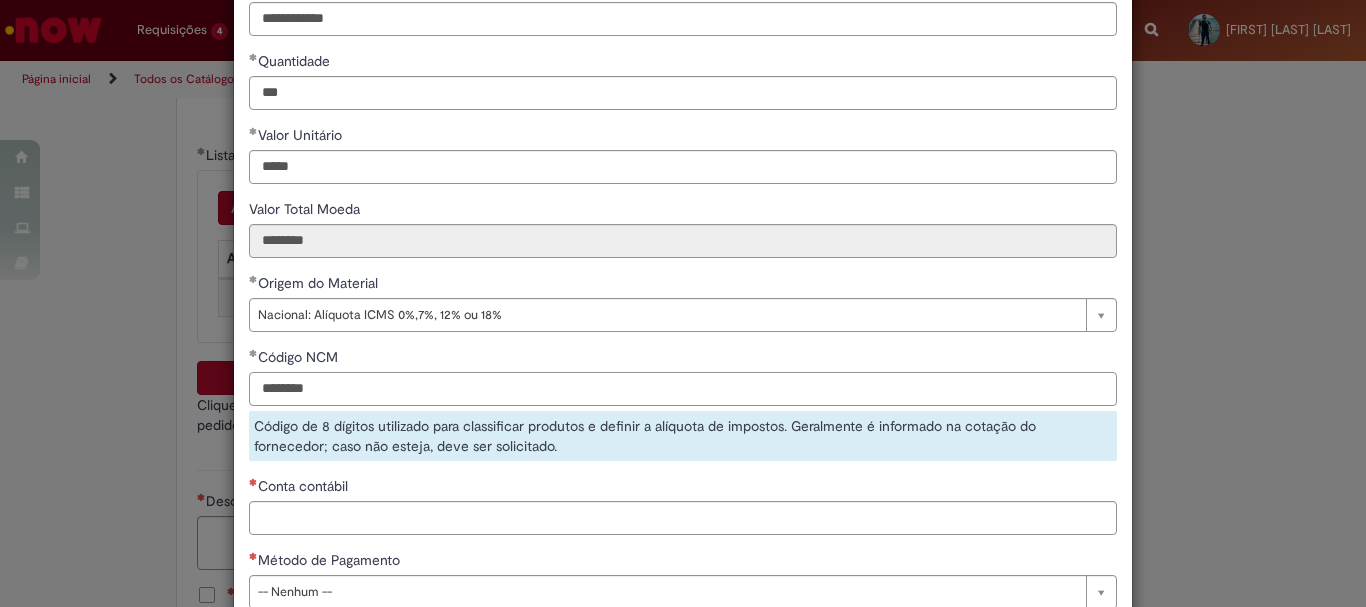 type on "********" 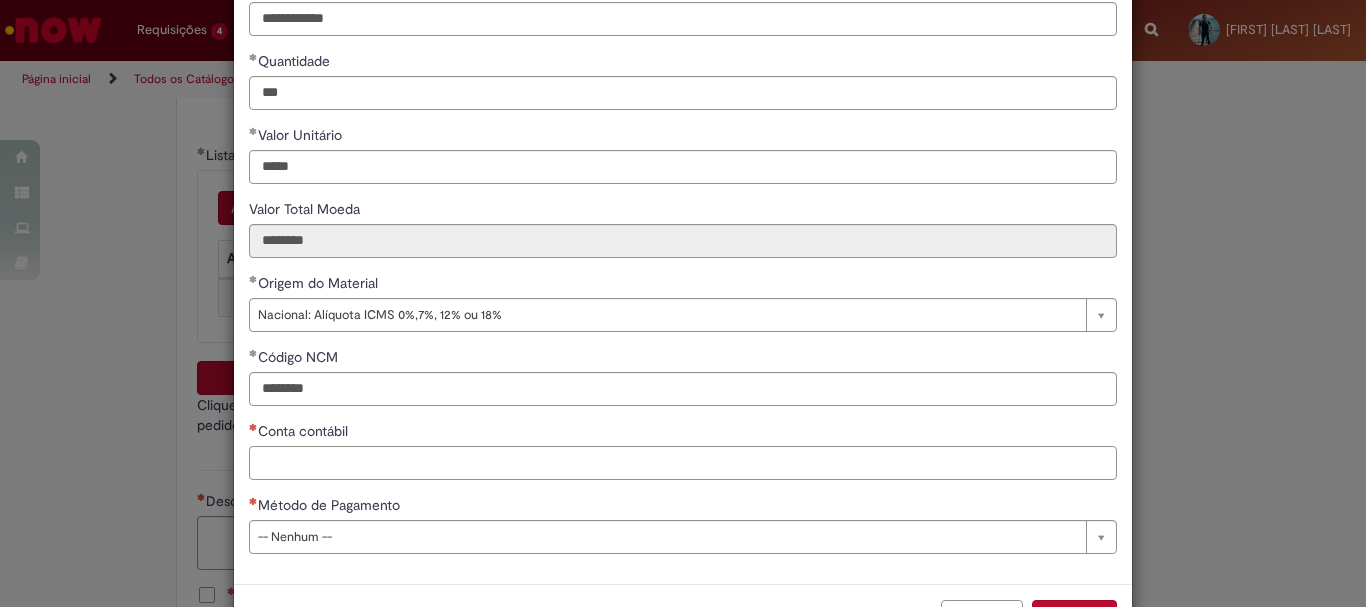 click on "Conta contábil" at bounding box center (683, 463) 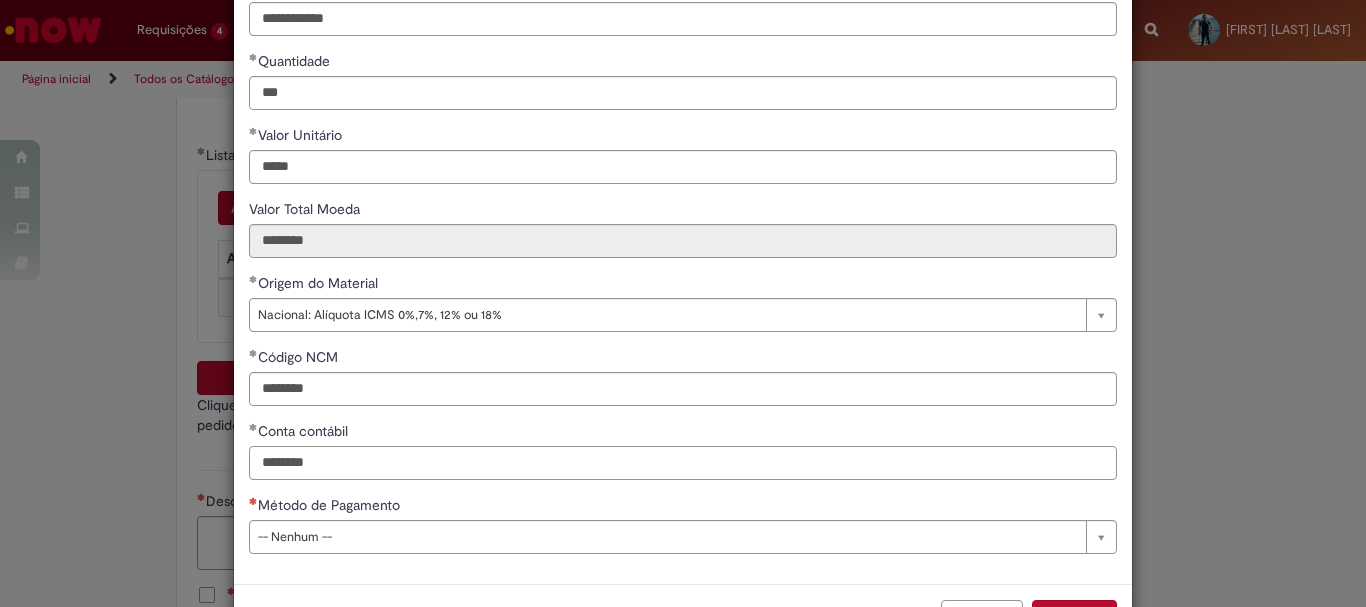 type on "********" 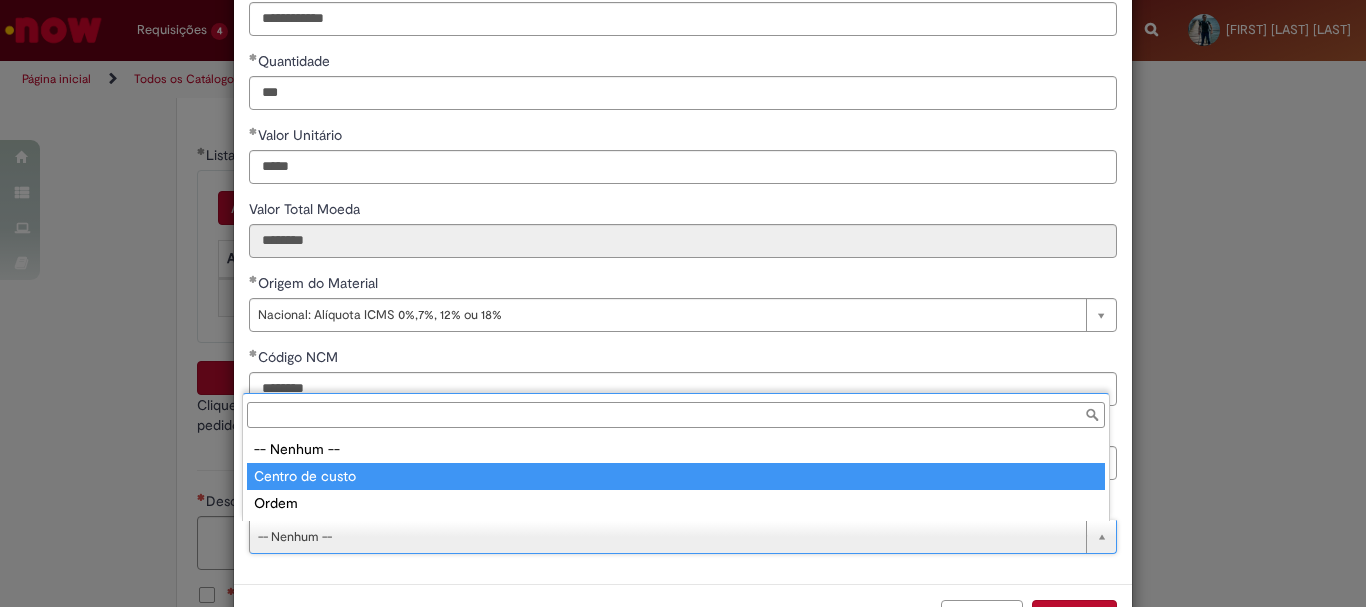 type on "**********" 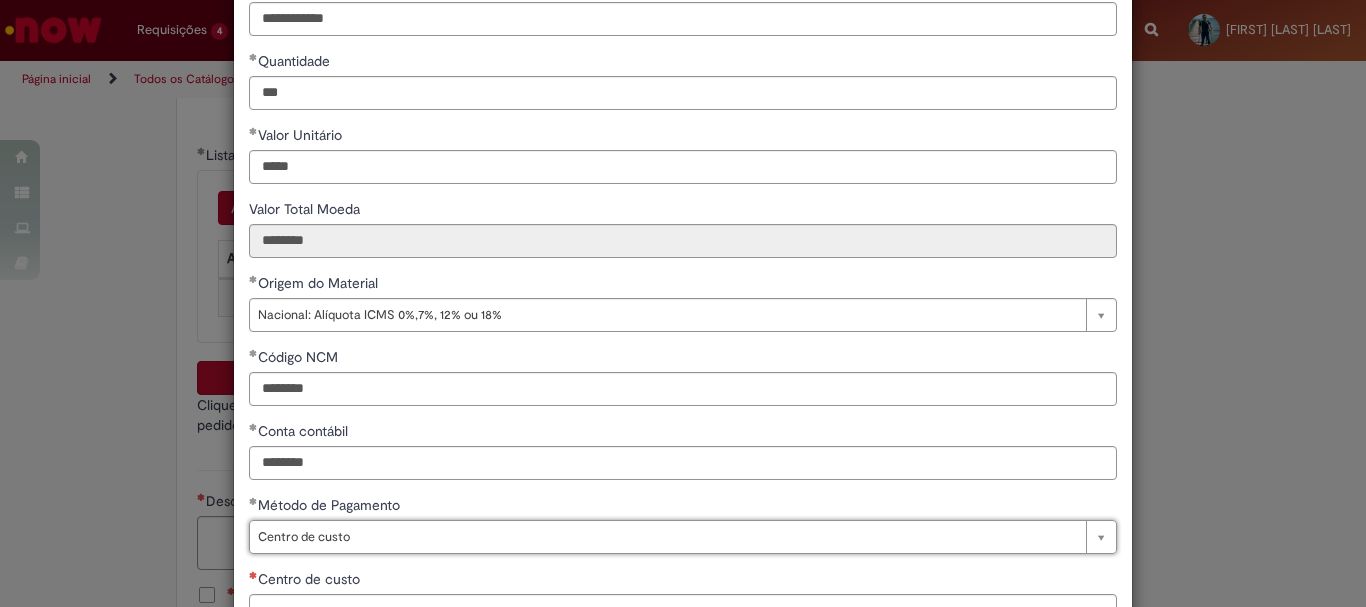 scroll, scrollTop: 347, scrollLeft: 0, axis: vertical 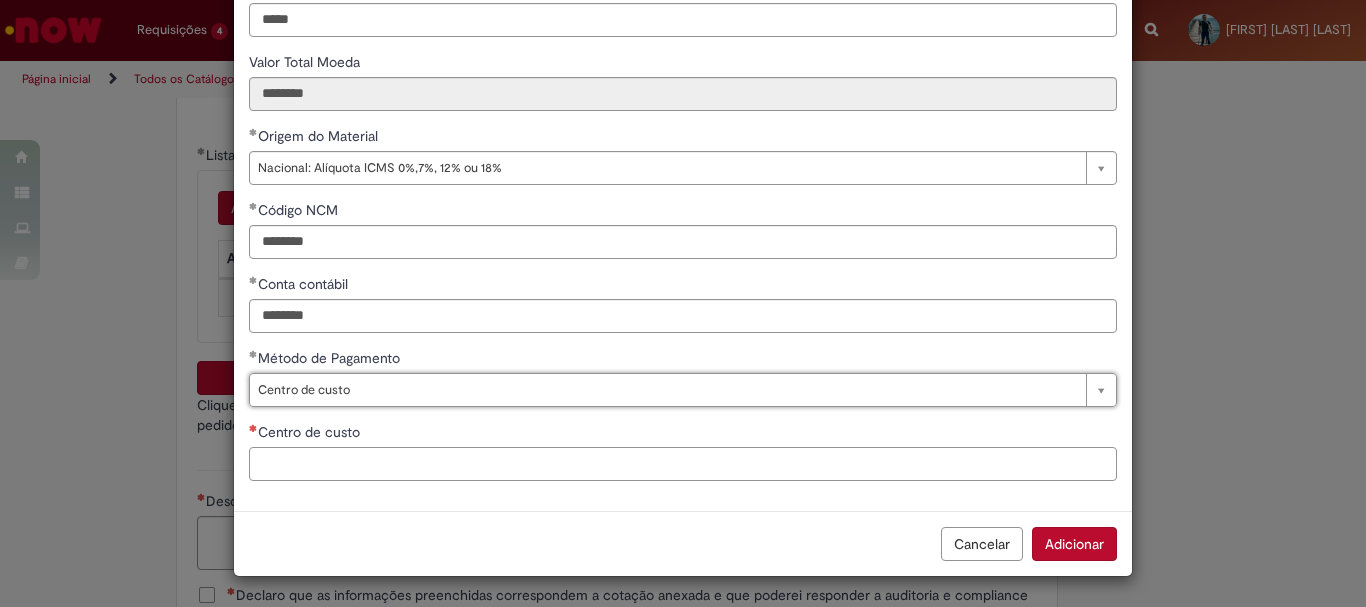 click on "Centro de custo" at bounding box center (683, 464) 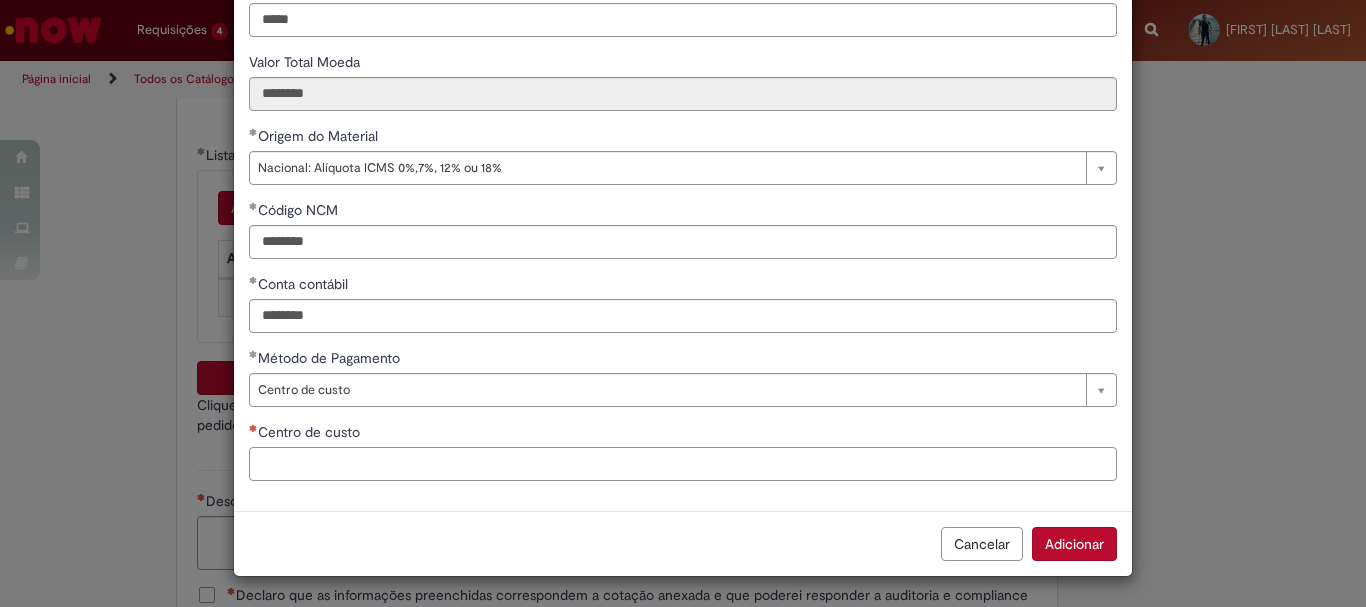 paste on "**********" 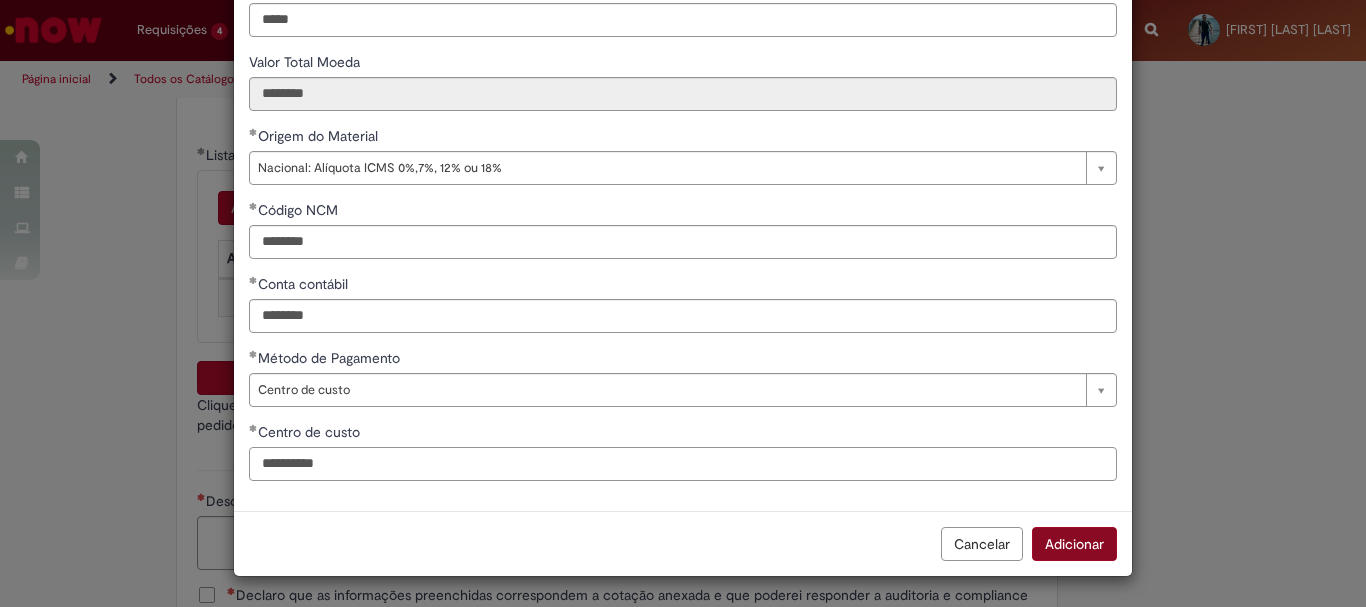 type on "**********" 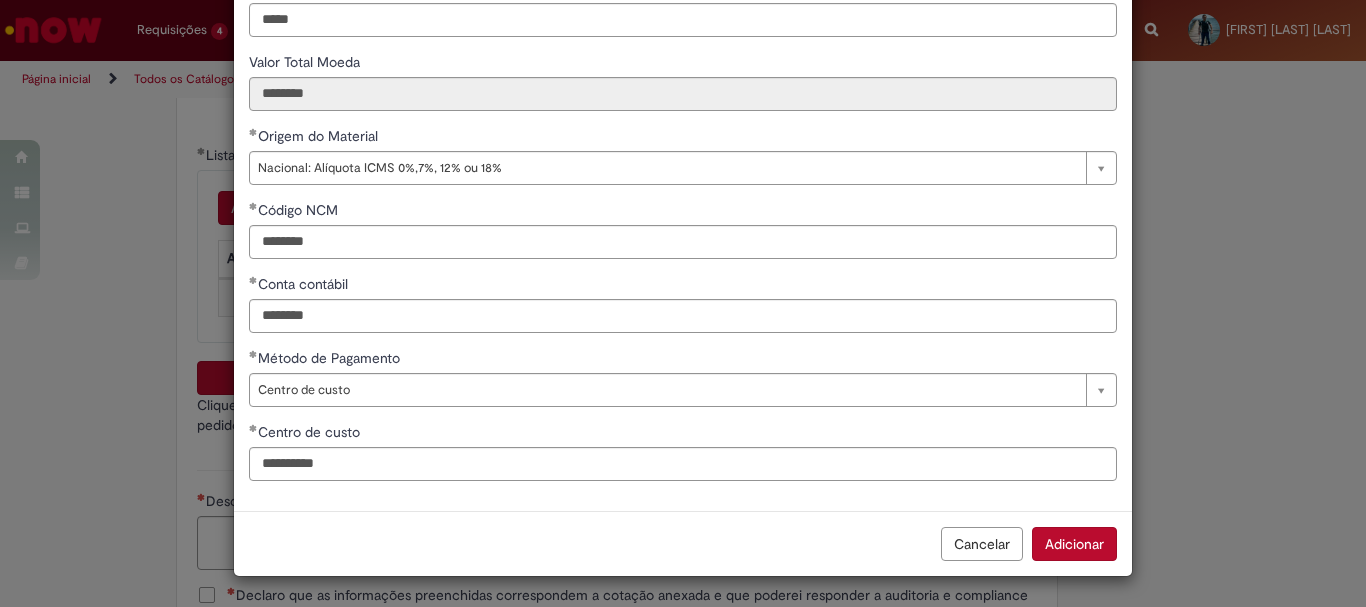 click on "Adicionar" at bounding box center [1074, 544] 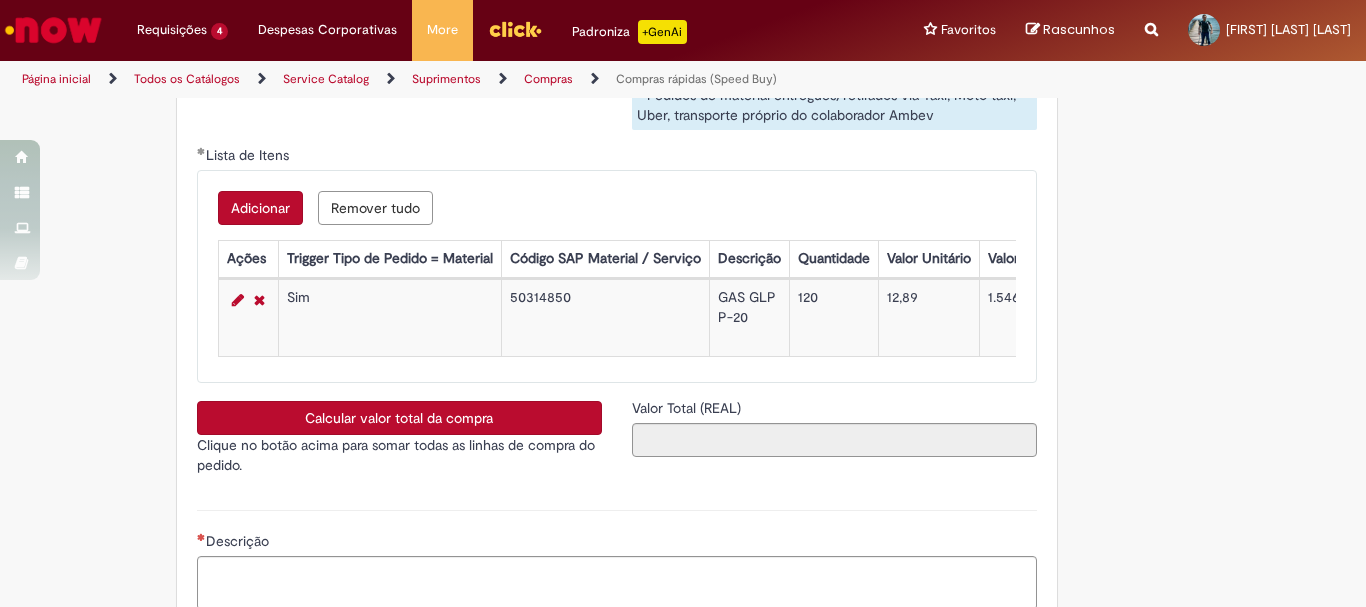 click on "Calcular valor total da compra" at bounding box center (399, 418) 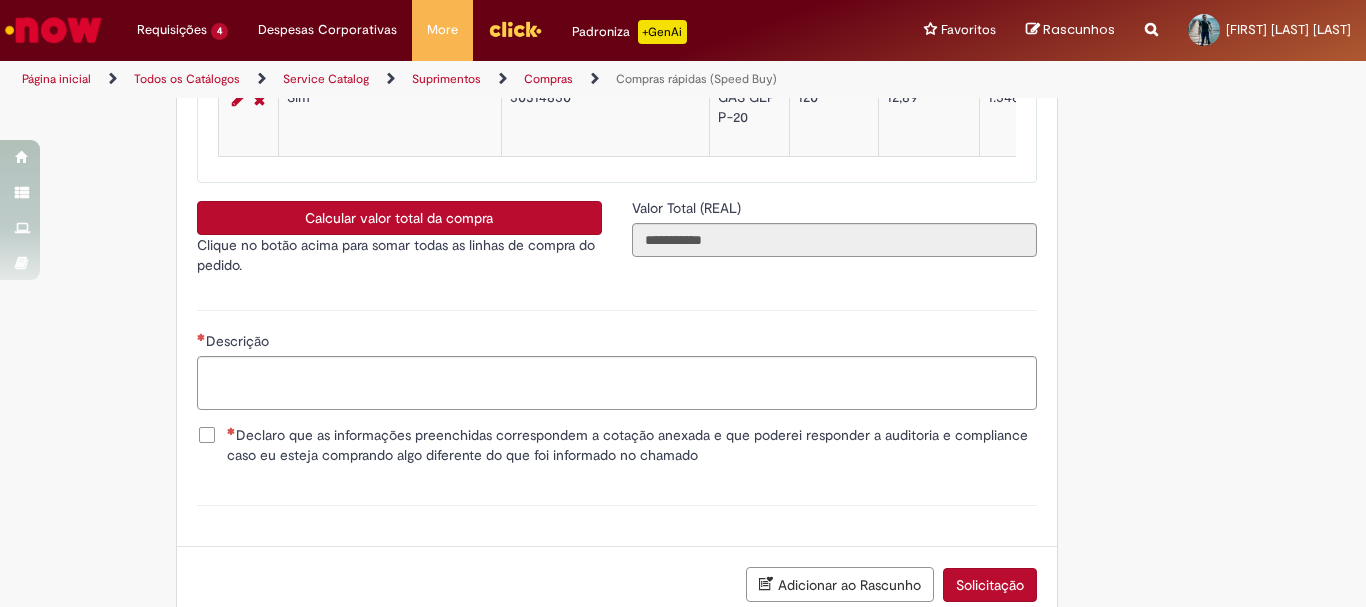 scroll, scrollTop: 3600, scrollLeft: 0, axis: vertical 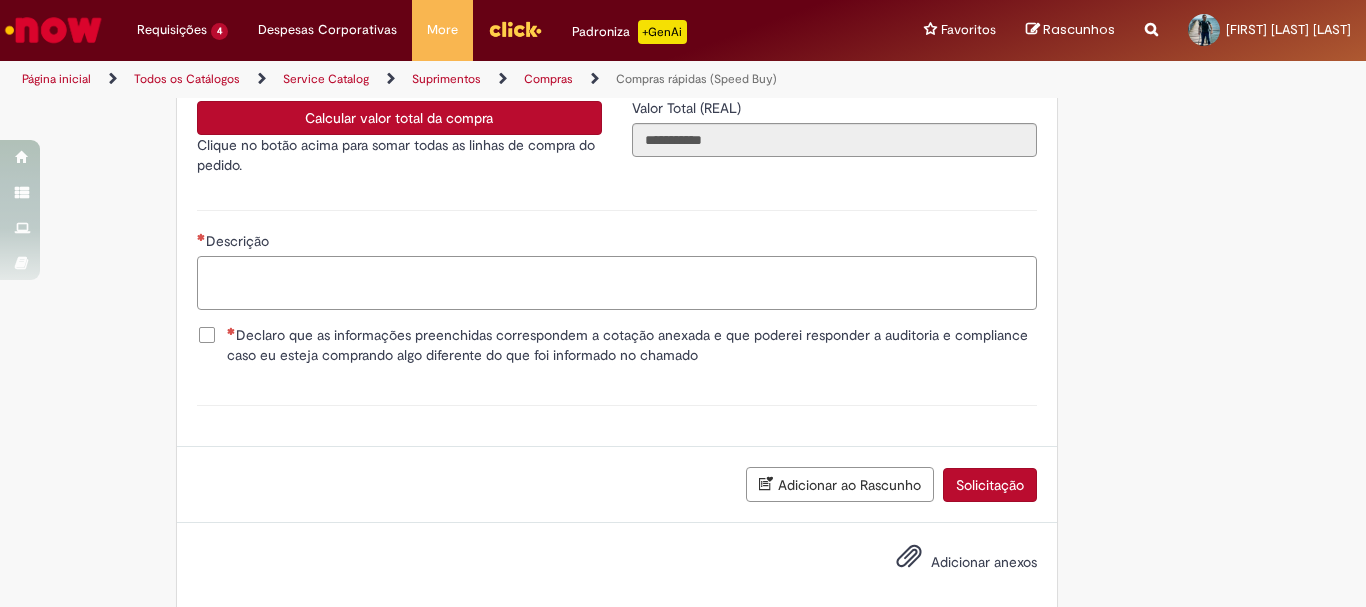 click on "Descrição" at bounding box center (617, 283) 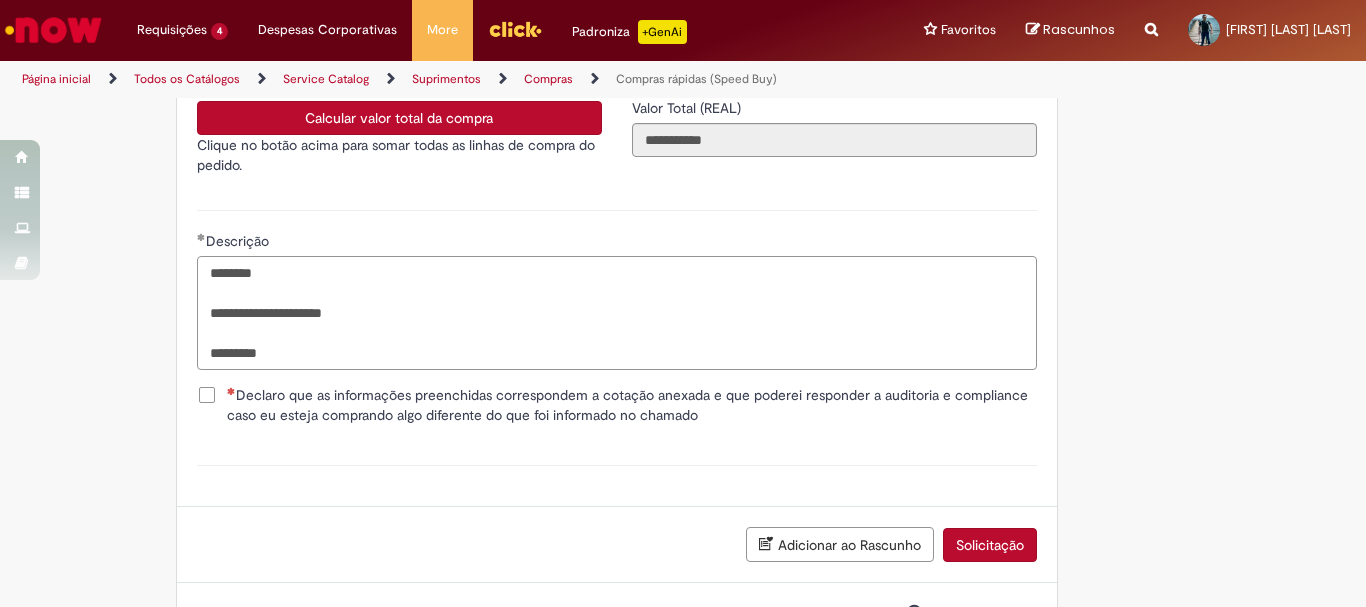 type on "**********" 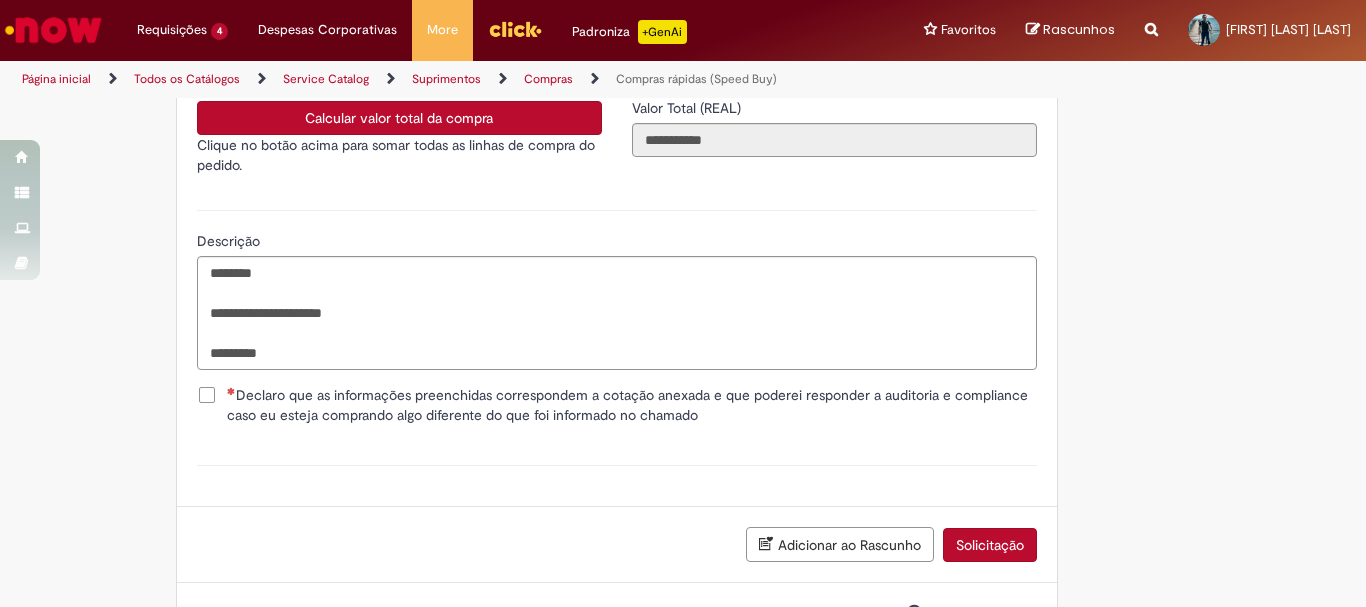 click on "Declaro que as informações preenchidas correspondem a cotação anexada e que poderei responder a auditoria e compliance caso eu esteja comprando algo diferente do que foi informado no chamado" at bounding box center [632, 405] 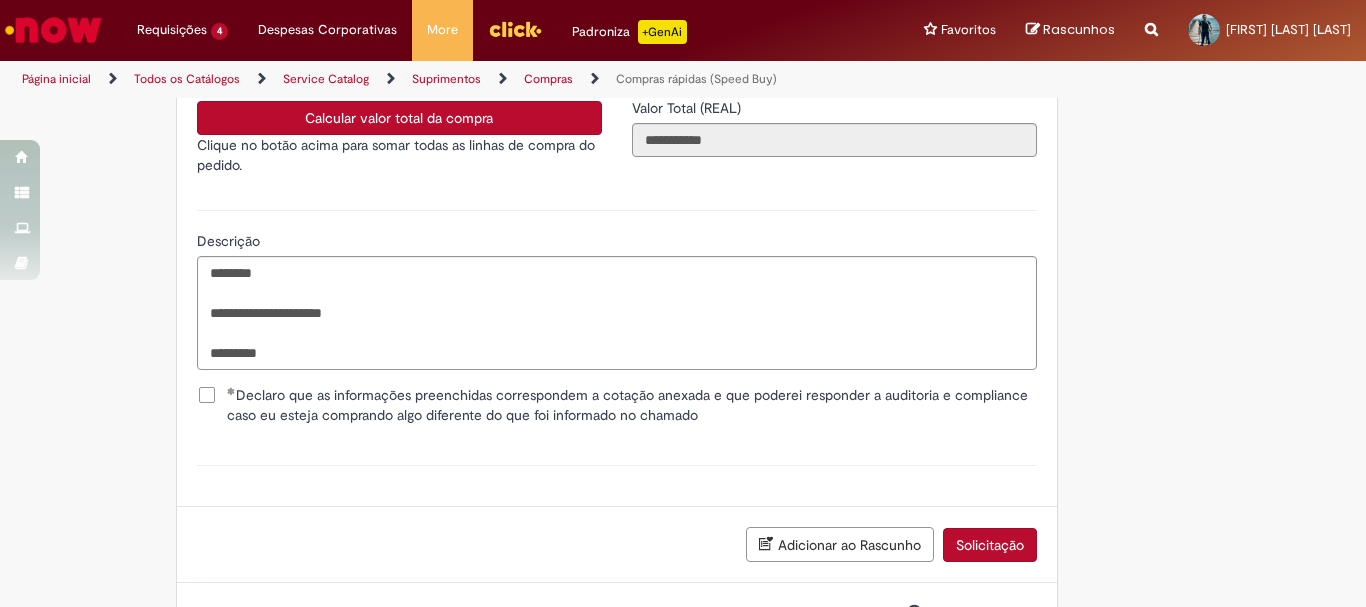 scroll, scrollTop: 3701, scrollLeft: 0, axis: vertical 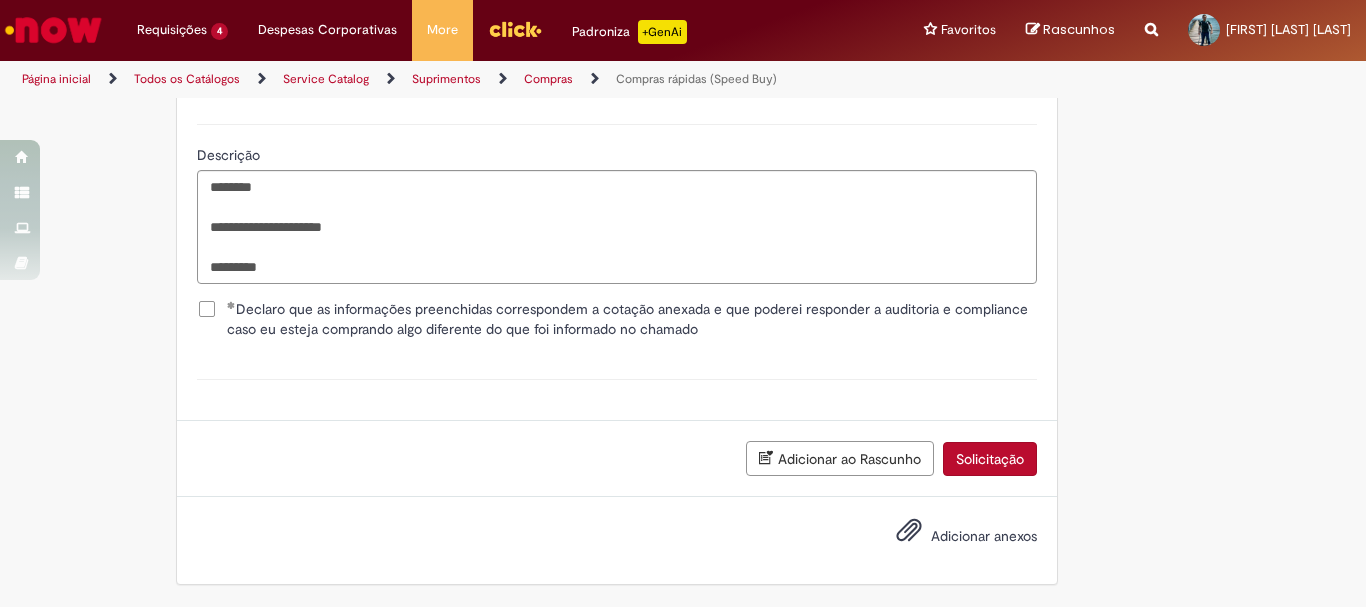 click on "Adicionar anexos" at bounding box center [984, 536] 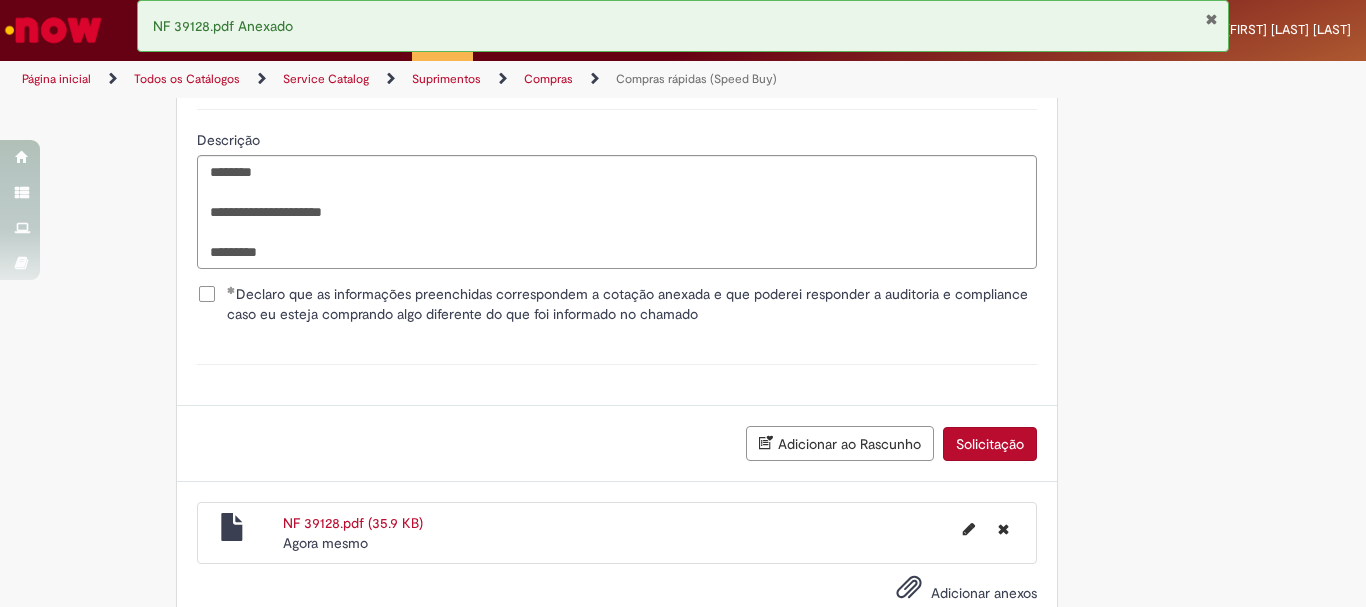 scroll, scrollTop: 3773, scrollLeft: 0, axis: vertical 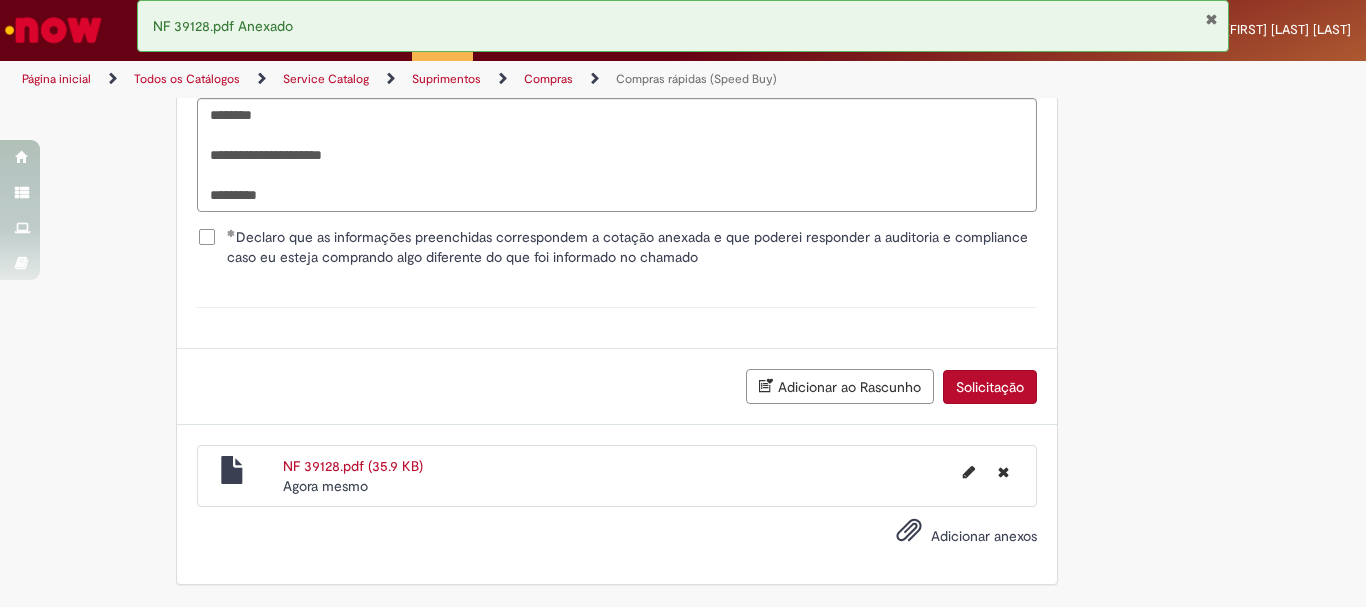 click on "Solicitação" at bounding box center (990, 387) 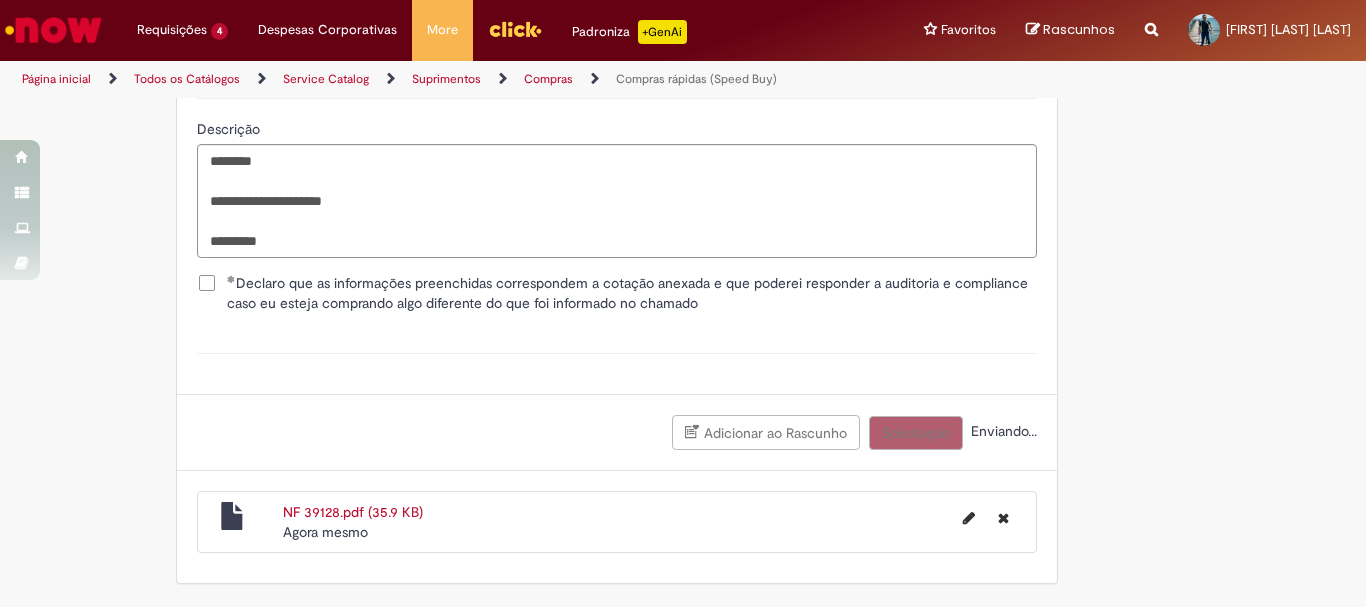 scroll, scrollTop: 3727, scrollLeft: 0, axis: vertical 